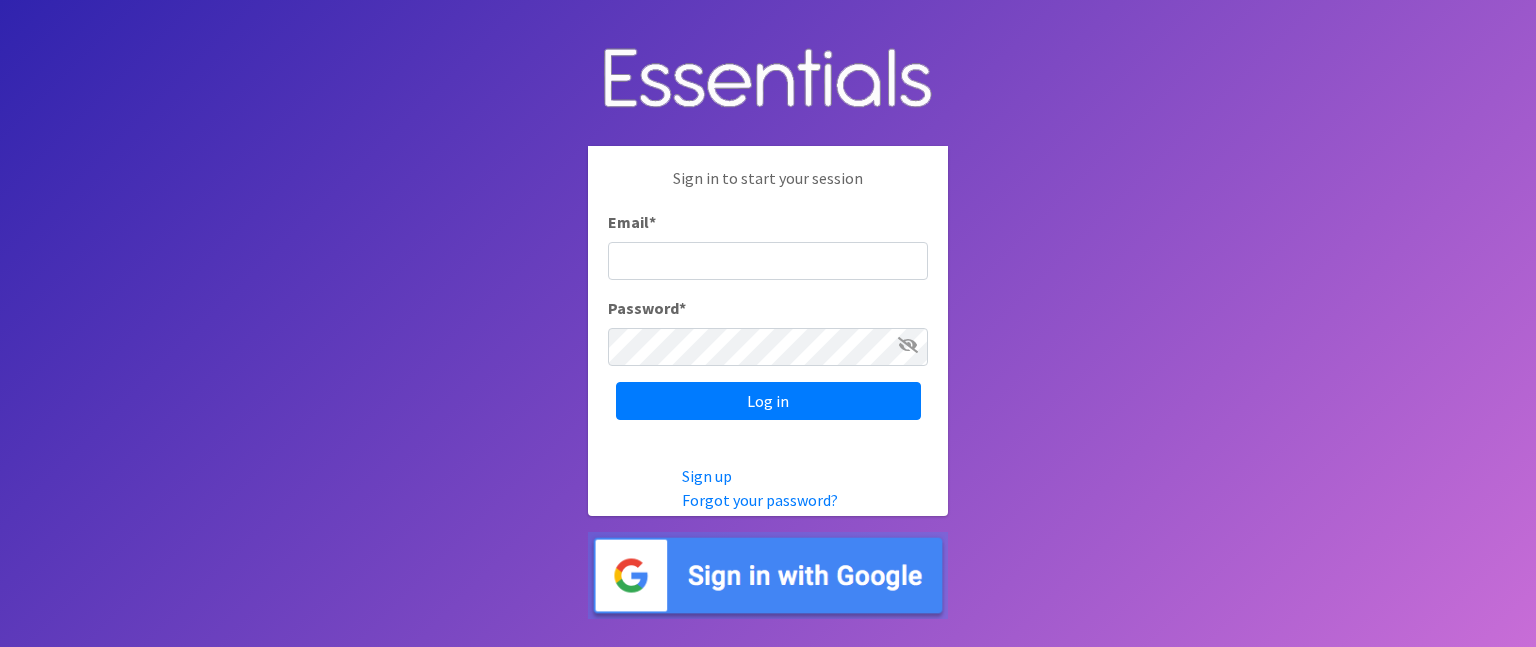 scroll, scrollTop: 0, scrollLeft: 0, axis: both 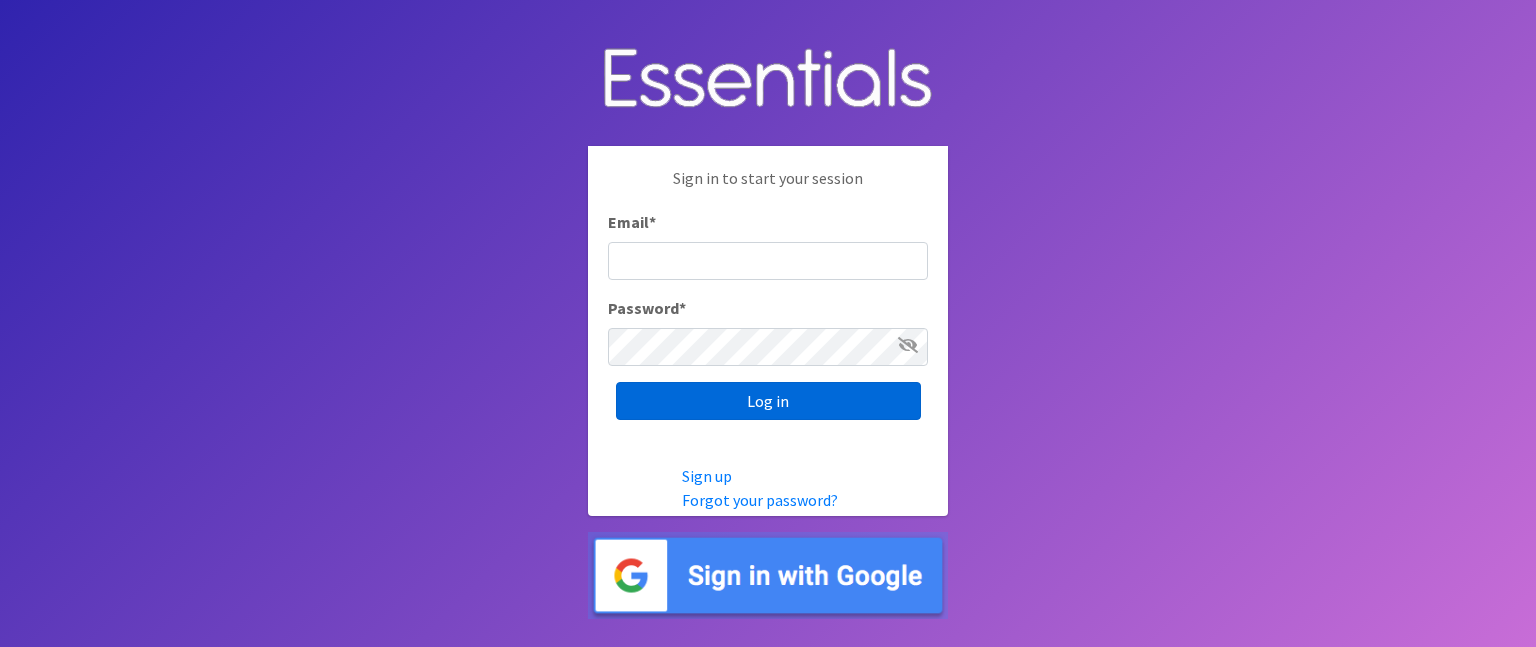 type on "[EMAIL]" 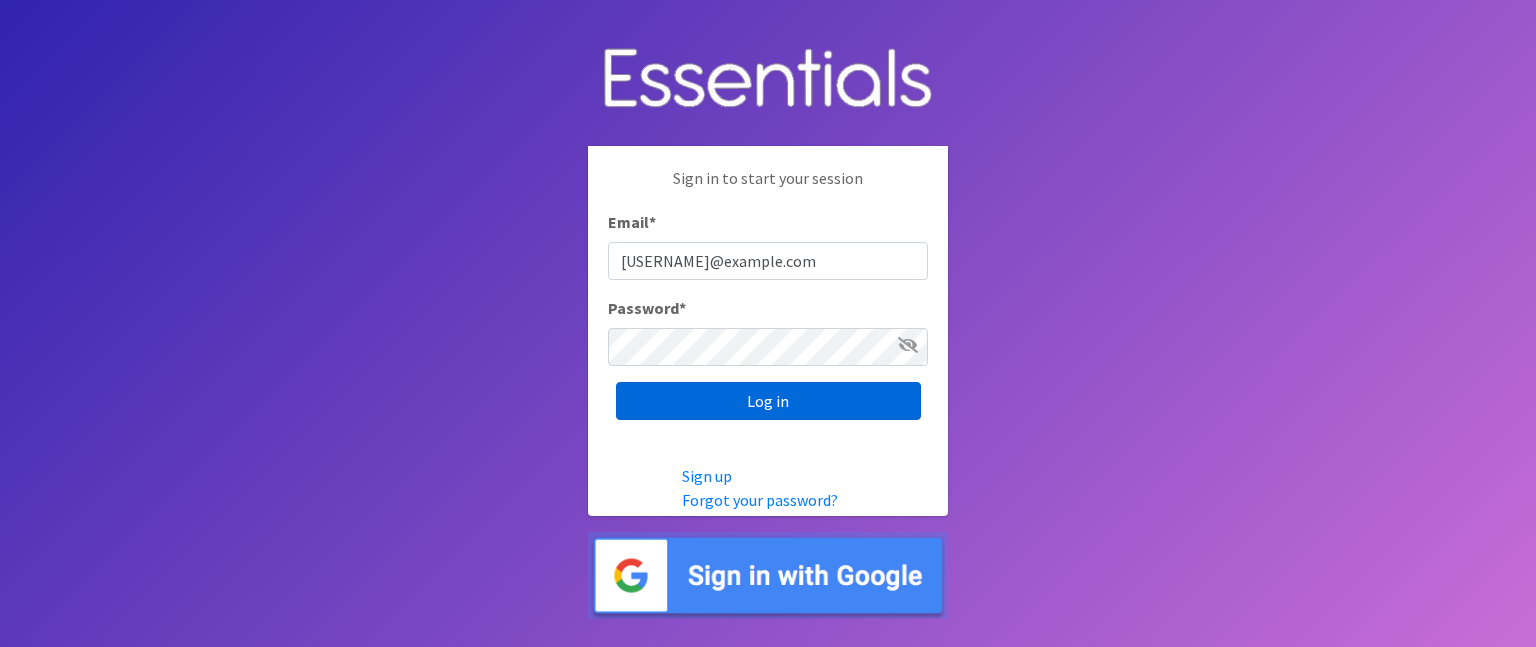 click on "Log in" at bounding box center (768, 401) 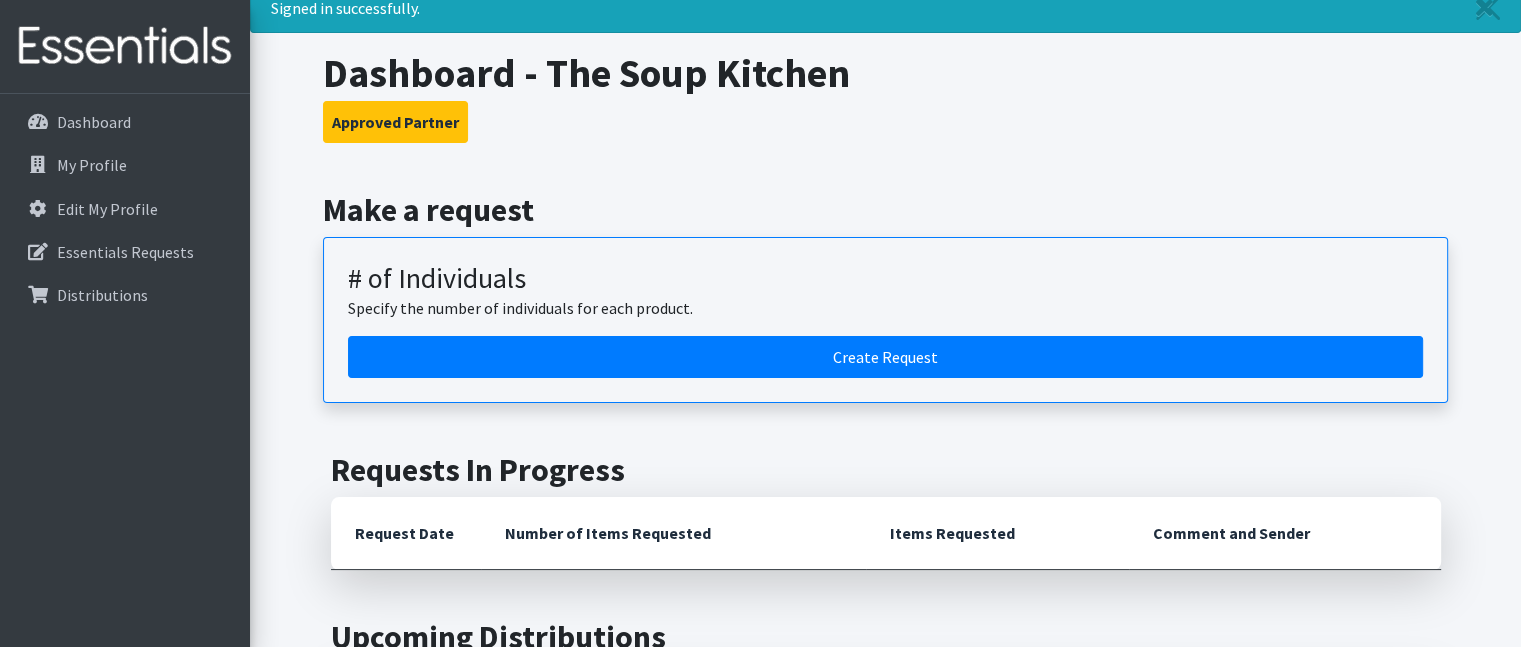 scroll, scrollTop: 300, scrollLeft: 0, axis: vertical 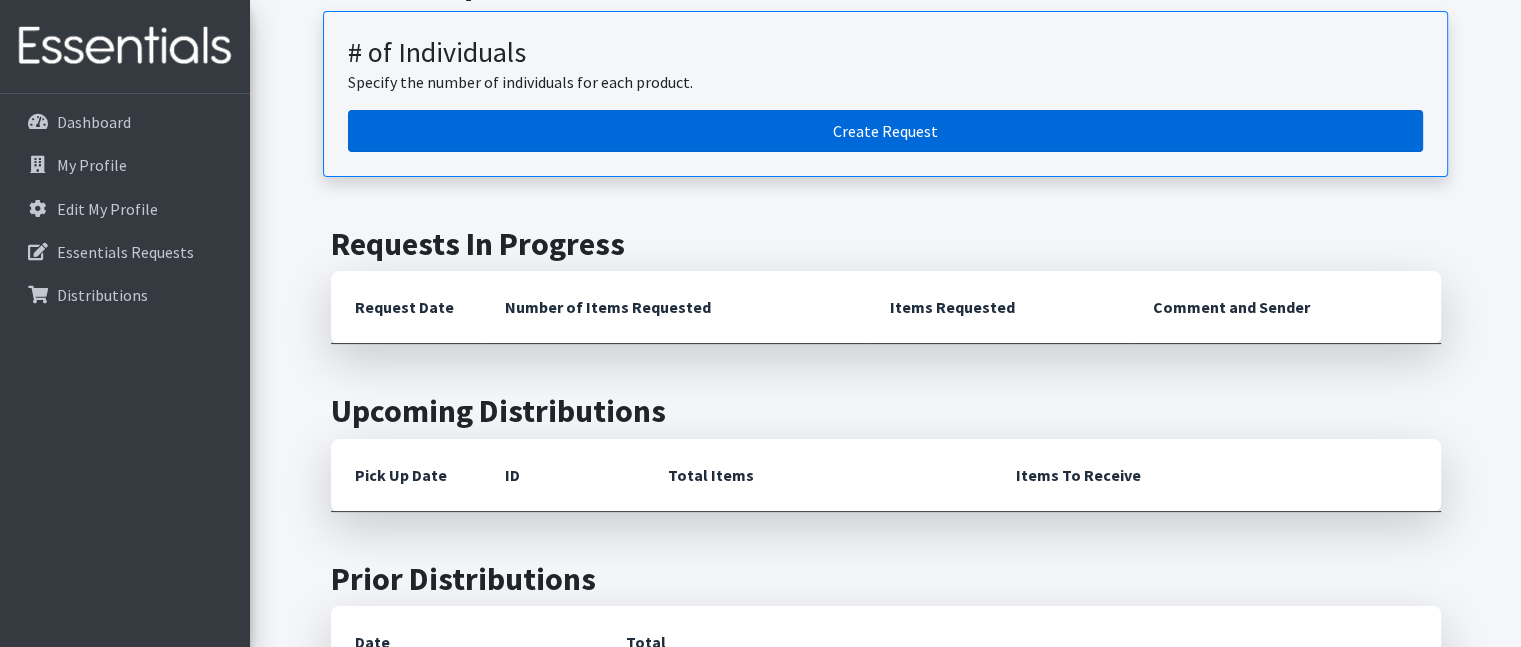 click on "Create Request" at bounding box center [885, 131] 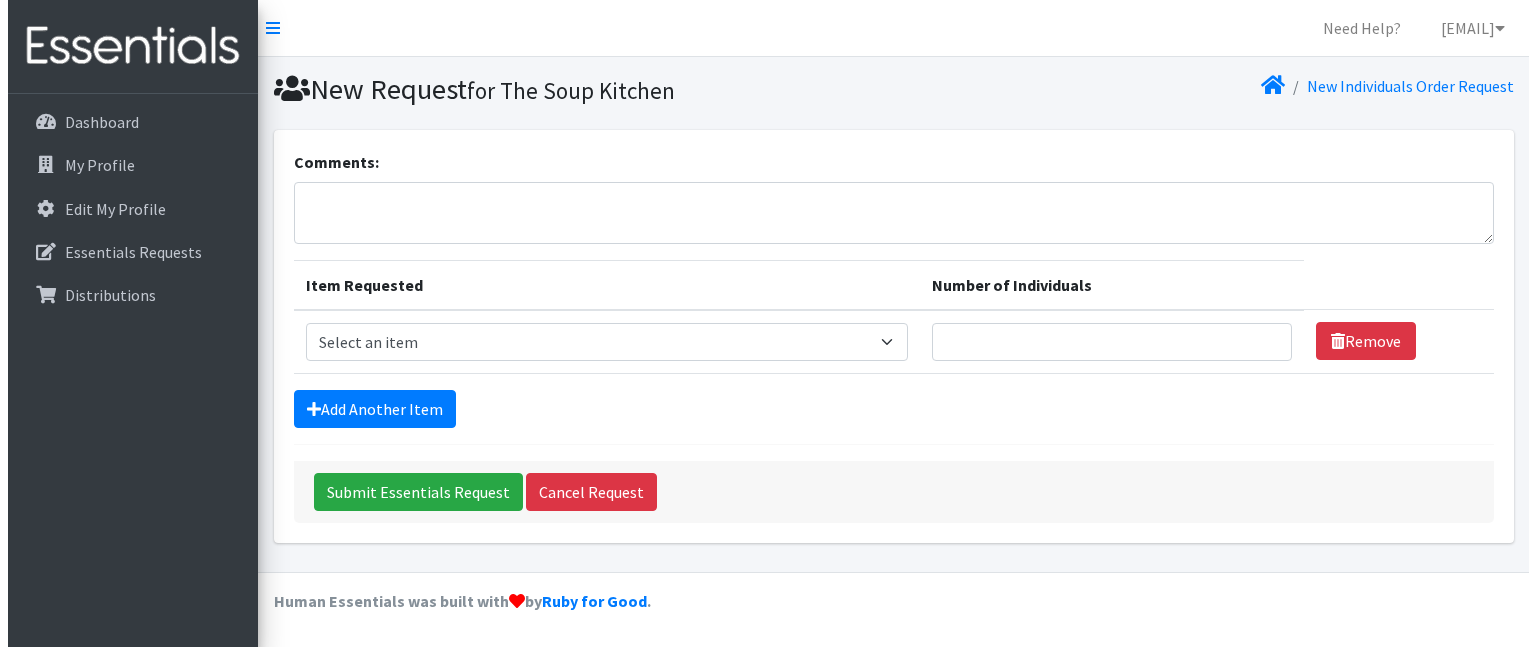 scroll, scrollTop: 0, scrollLeft: 0, axis: both 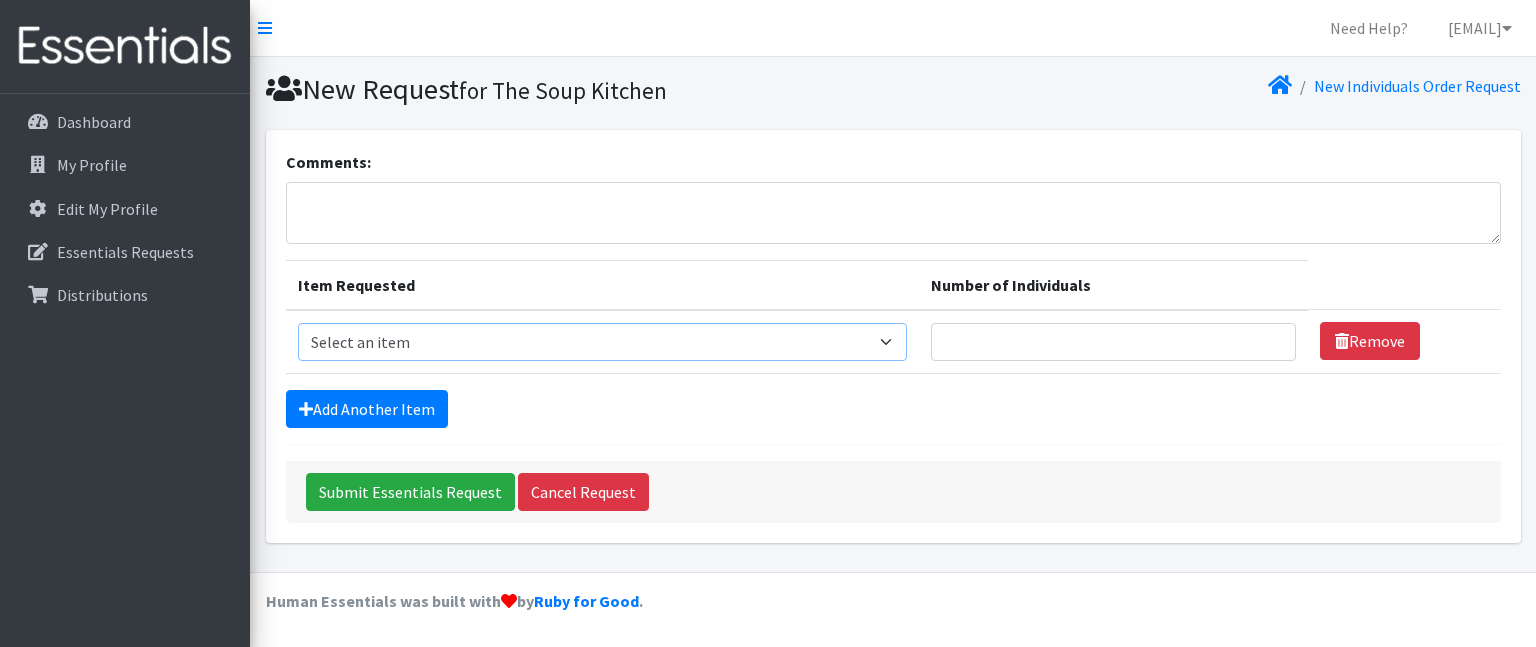 click on "Select an item
# - Total number of kids being served with this order:
Baby wipes
Diaper Size 7
Diapers NewBorn
Diapers Size 1
Diapers Size 2
Diapers Size 3
Diapers Size 4
Diapers Size 5
Diapers Size 6
Formula
Preemie
Pull-Ups 2T-3T
Pull-Ups 3T-4T
Pull-Ups 4T-5T
Size 8
Swimmers" at bounding box center (603, 342) 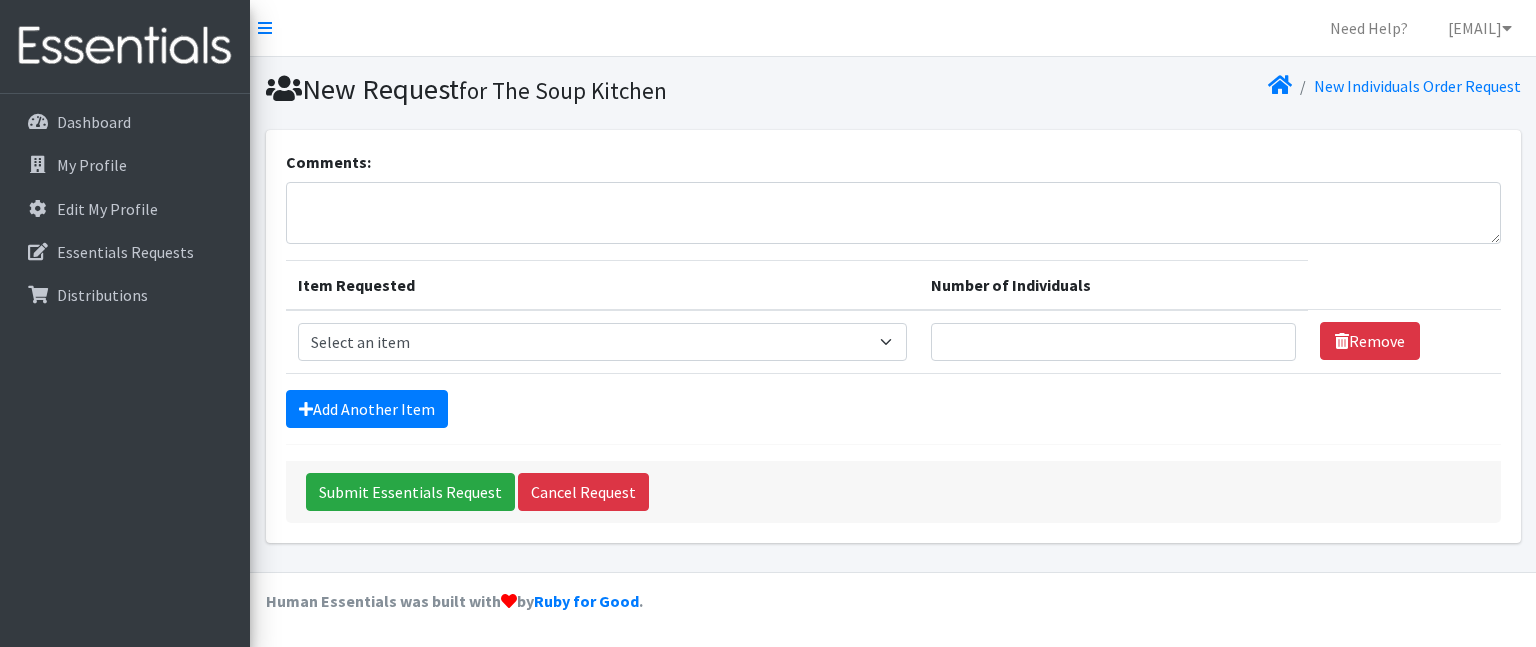 click on "Need Help?
[EMAIL]
Organization Settings
My Co-Workers
My Profile
Logout" at bounding box center (893, 28) 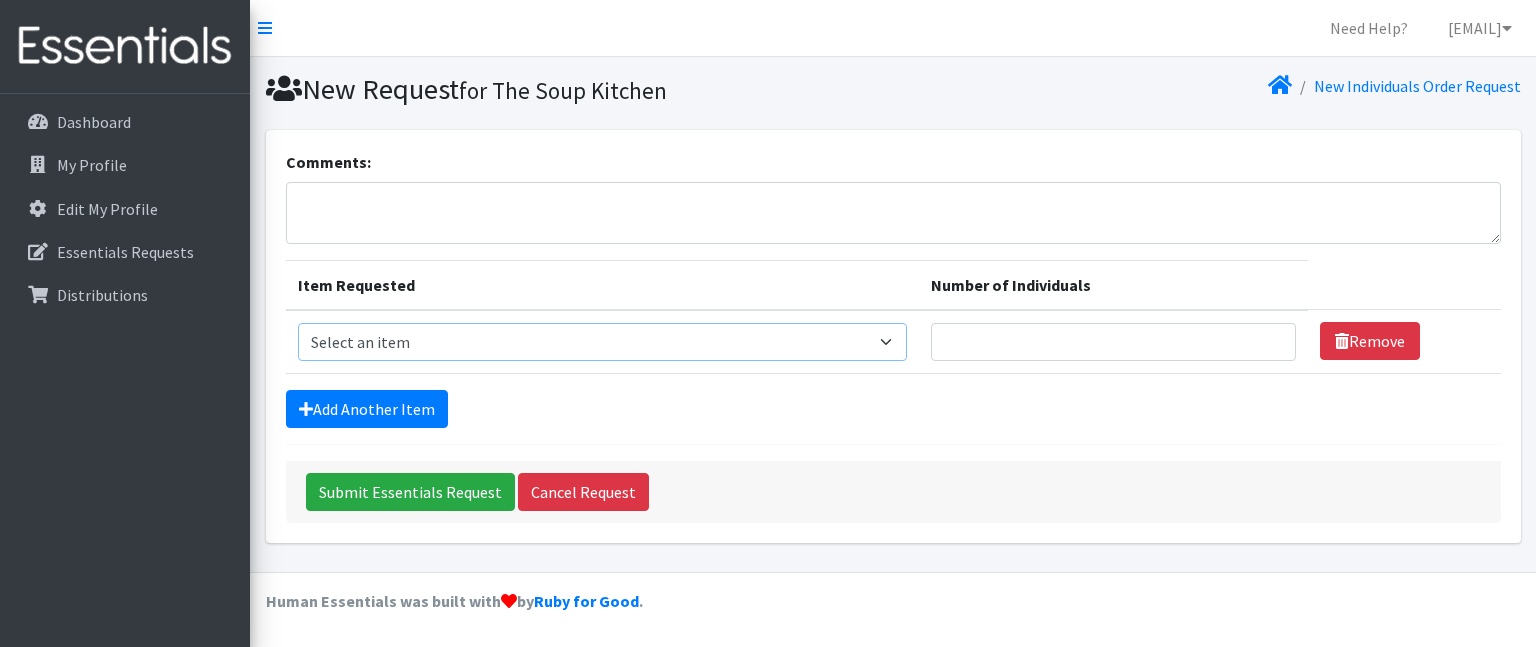 click on "Select an item
# - Total number of kids being served with this order:
Baby wipes
Diaper Size 7
Diapers NewBorn
Diapers Size 1
Diapers Size 2
Diapers Size 3
Diapers Size 4
Diapers Size 5
Diapers Size 6
Formula
Preemie
Pull-Ups 2T-3T
Pull-Ups 3T-4T
Pull-Ups 4T-5T
Size 8
Swimmers" at bounding box center [603, 342] 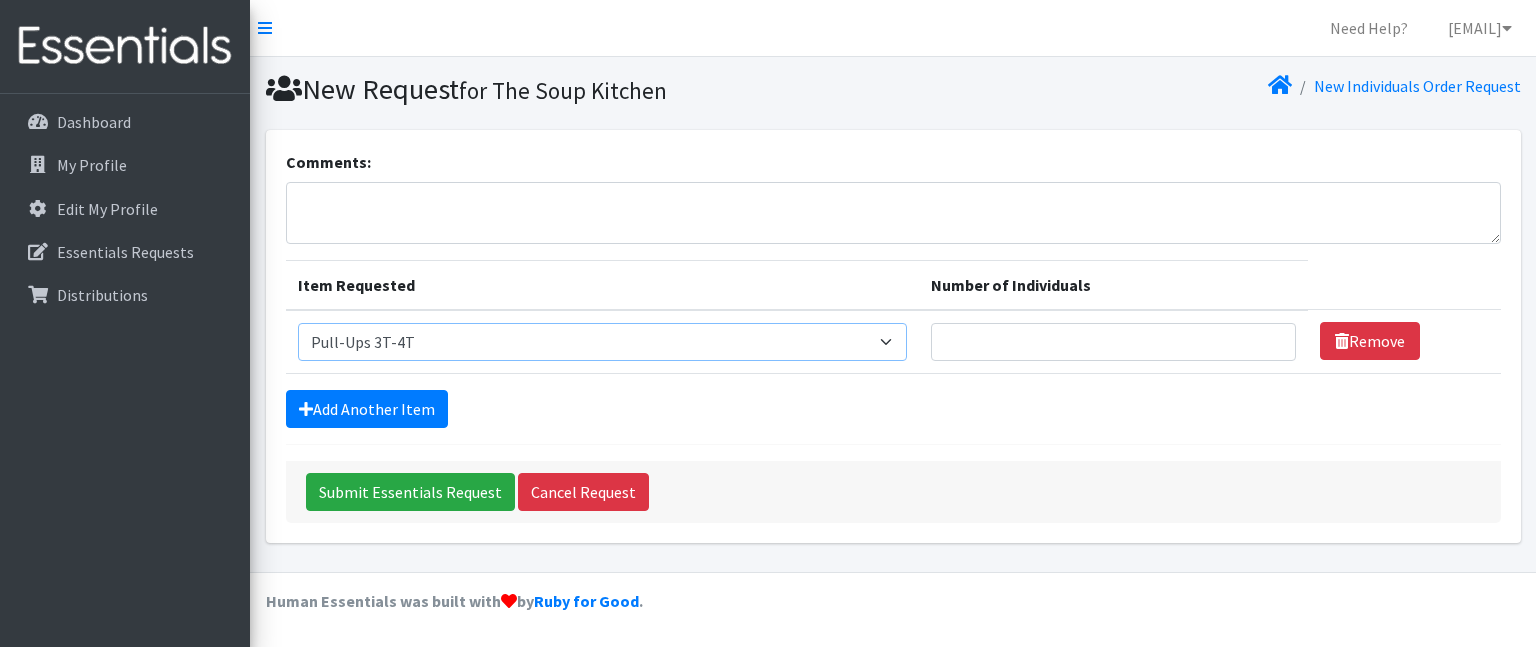 click on "Select an item
# - Total number of kids being served with this order:
Baby wipes
Diaper Size 7
Diapers NewBorn
Diapers Size 1
Diapers Size 2
Diapers Size 3
Diapers Size 4
Diapers Size 5
Diapers Size 6
Formula
Preemie
Pull-Ups 2T-3T
Pull-Ups 3T-4T
Pull-Ups 4T-5T
Size 8
Swimmers" at bounding box center [603, 342] 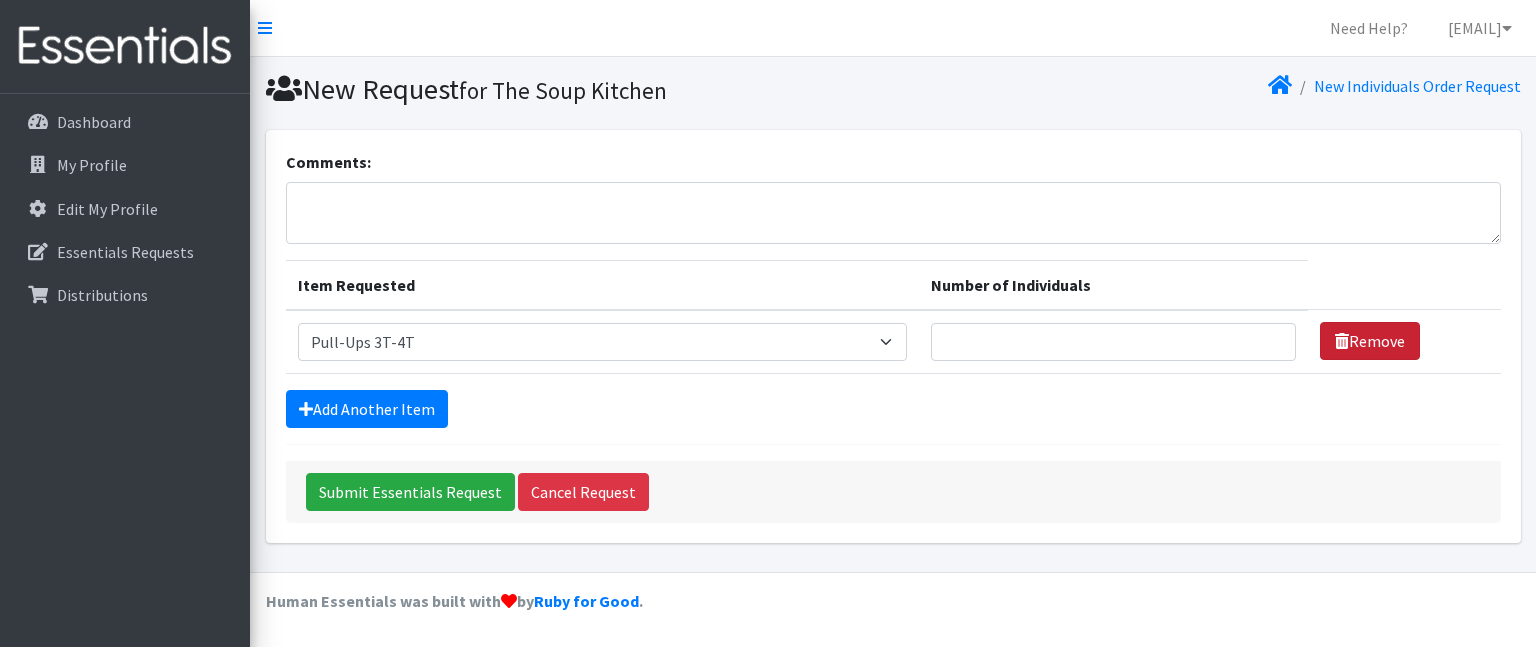 click at bounding box center (1342, 341) 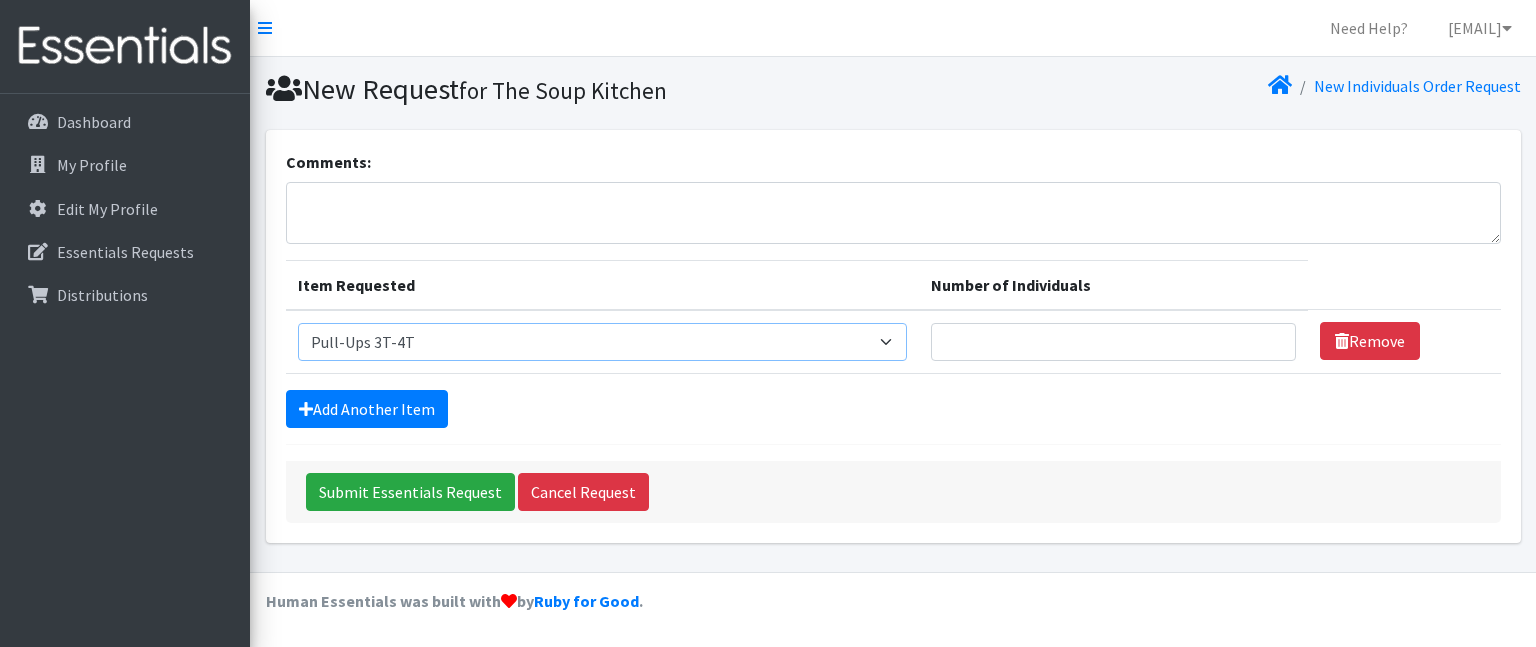click on "Select an item
# - Total number of kids being served with this order:
Baby wipes
Diaper Size 7
Diapers NewBorn
Diapers Size 1
Diapers Size 2
Diapers Size 3
Diapers Size 4
Diapers Size 5
Diapers Size 6
Formula
Preemie
Pull-Ups 2T-3T
Pull-Ups 3T-4T
Pull-Ups 4T-5T
Size 8
Swimmers" at bounding box center (603, 342) 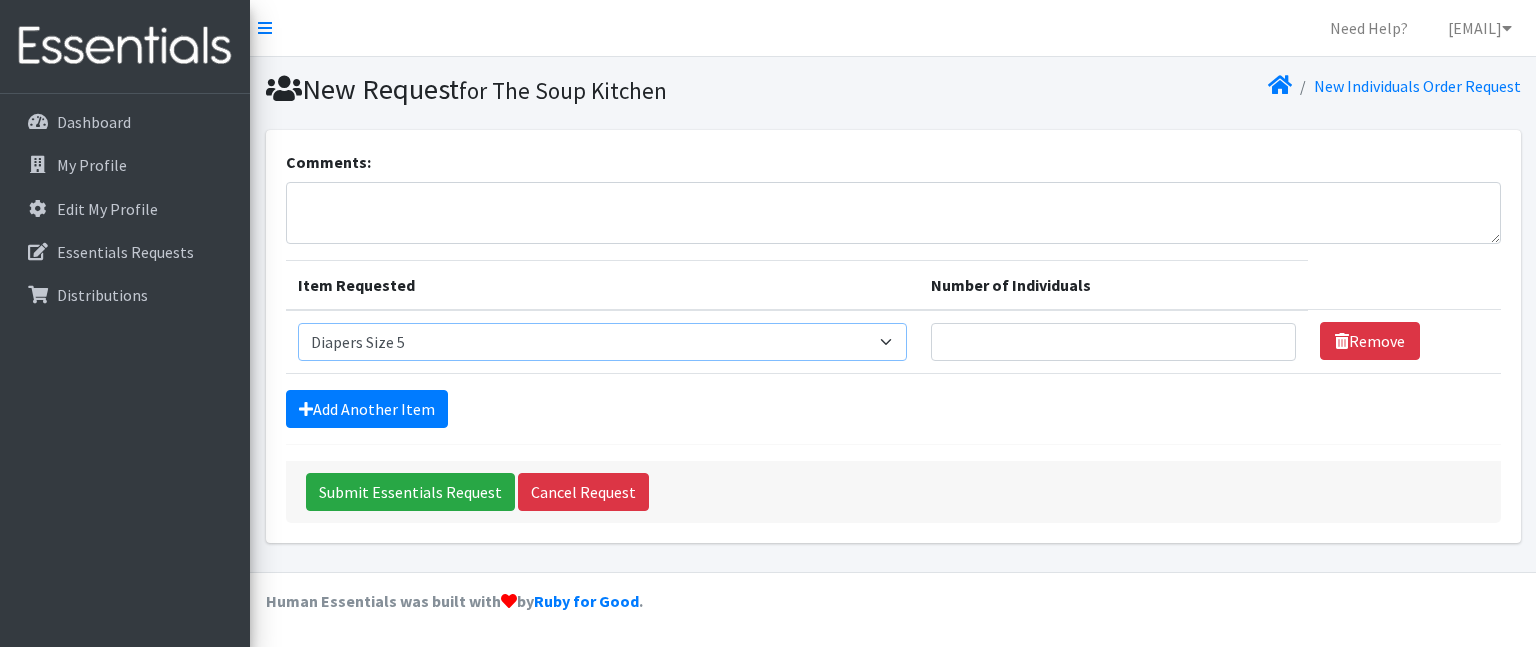 click on "Select an item
# - Total number of kids being served with this order:
Baby wipes
Diaper Size 7
Diapers NewBorn
Diapers Size 1
Diapers Size 2
Diapers Size 3
Diapers Size 4
Diapers Size 5
Diapers Size 6
Formula
Preemie
Pull-Ups 2T-3T
Pull-Ups 3T-4T
Pull-Ups 4T-5T
Size 8
Swimmers" at bounding box center [603, 342] 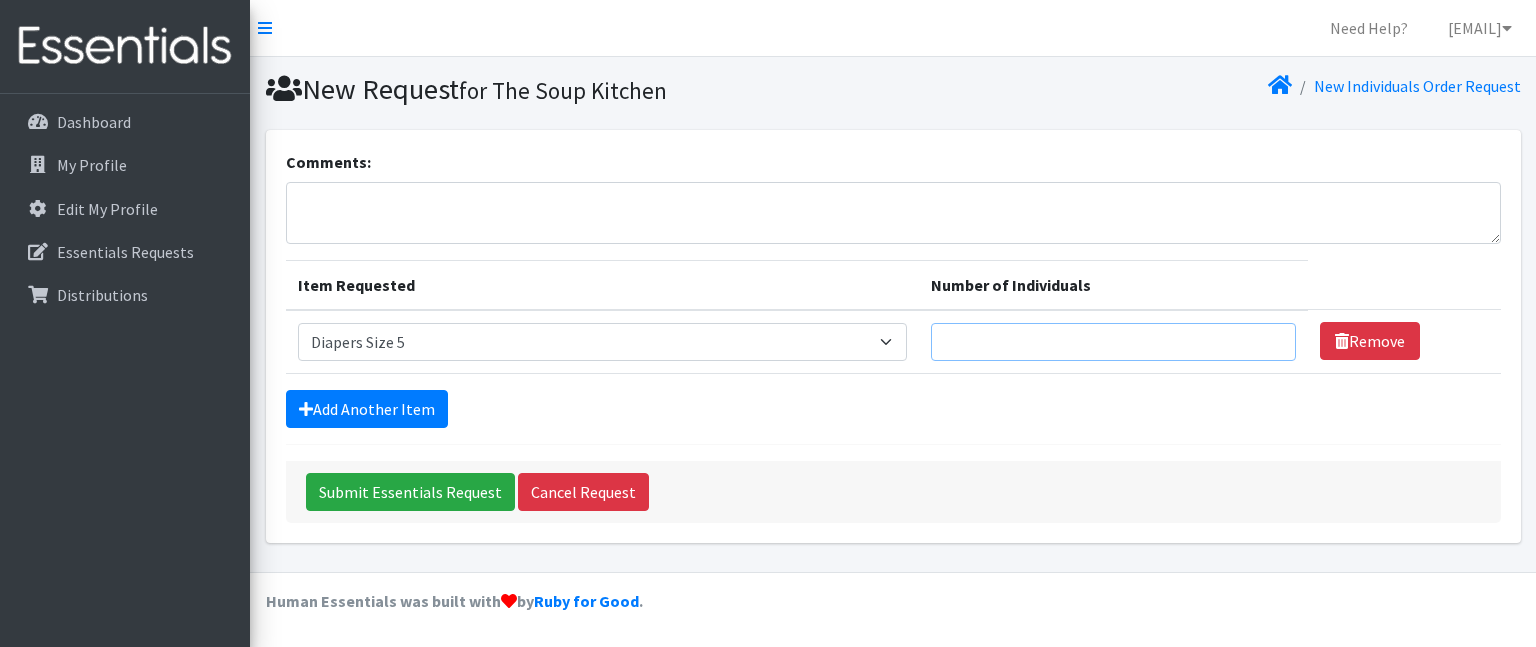 click on "Number of Individuals" at bounding box center [1113, 342] 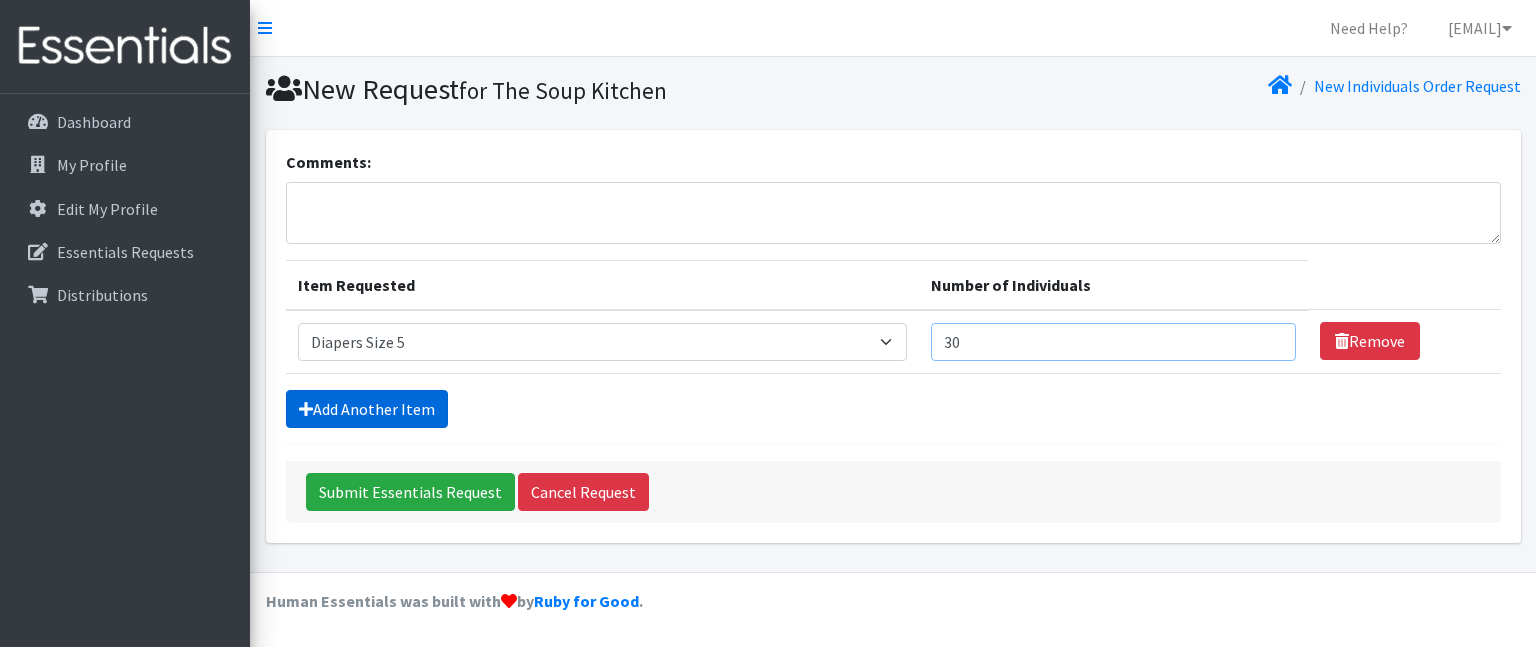 type on "30" 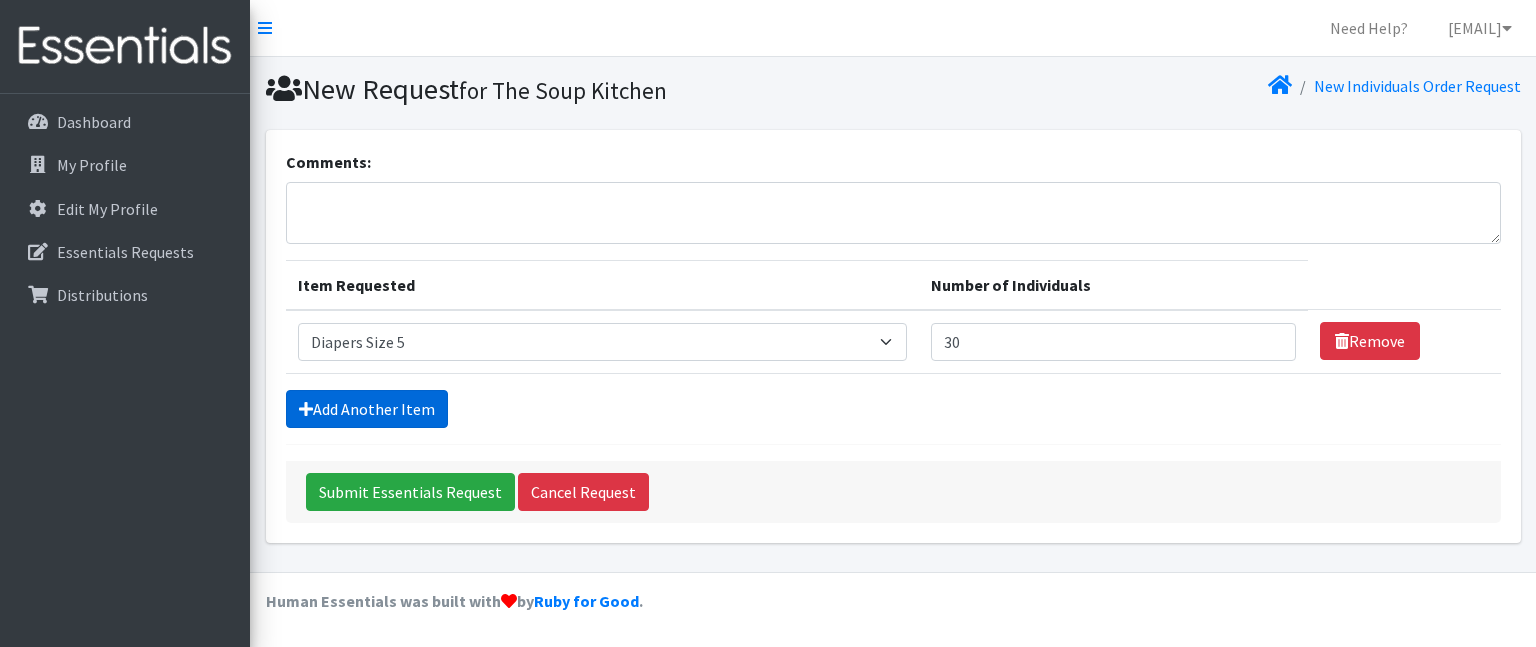 click on "Add Another Item" at bounding box center (367, 409) 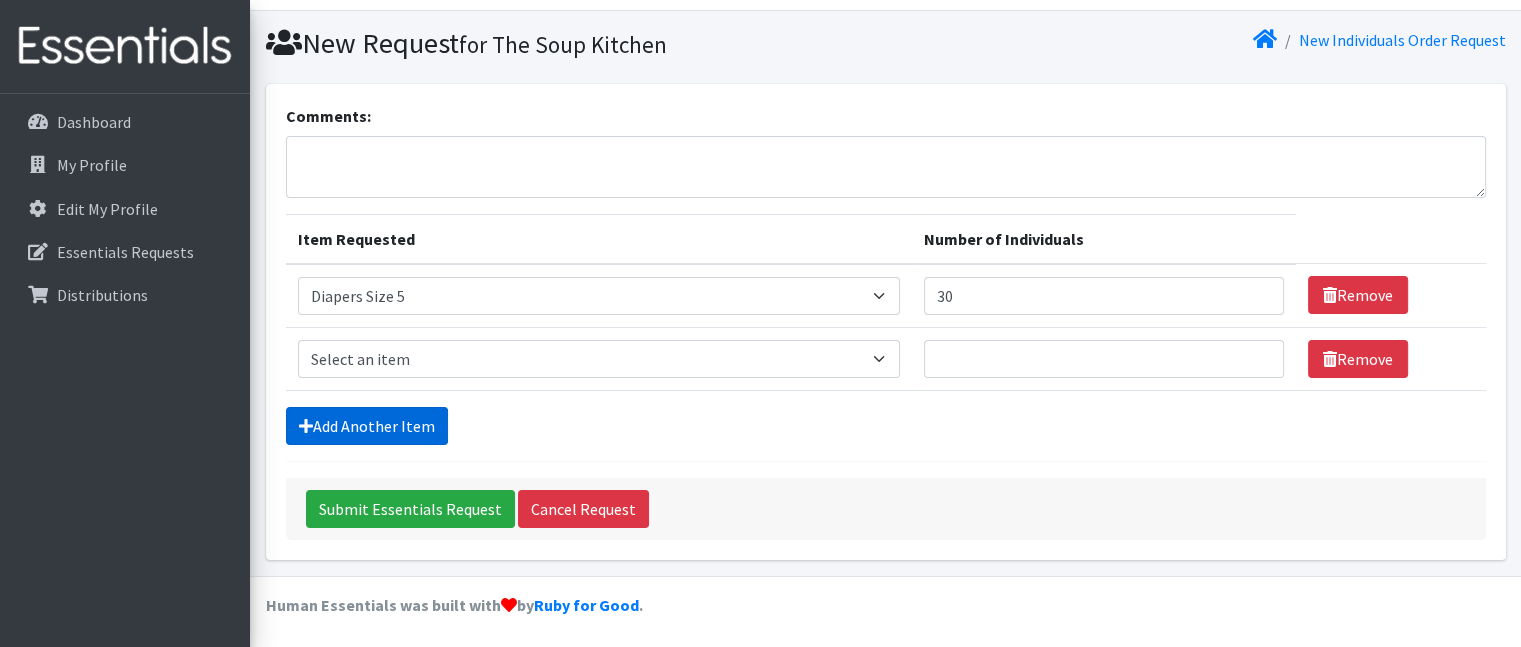 scroll, scrollTop: 47, scrollLeft: 0, axis: vertical 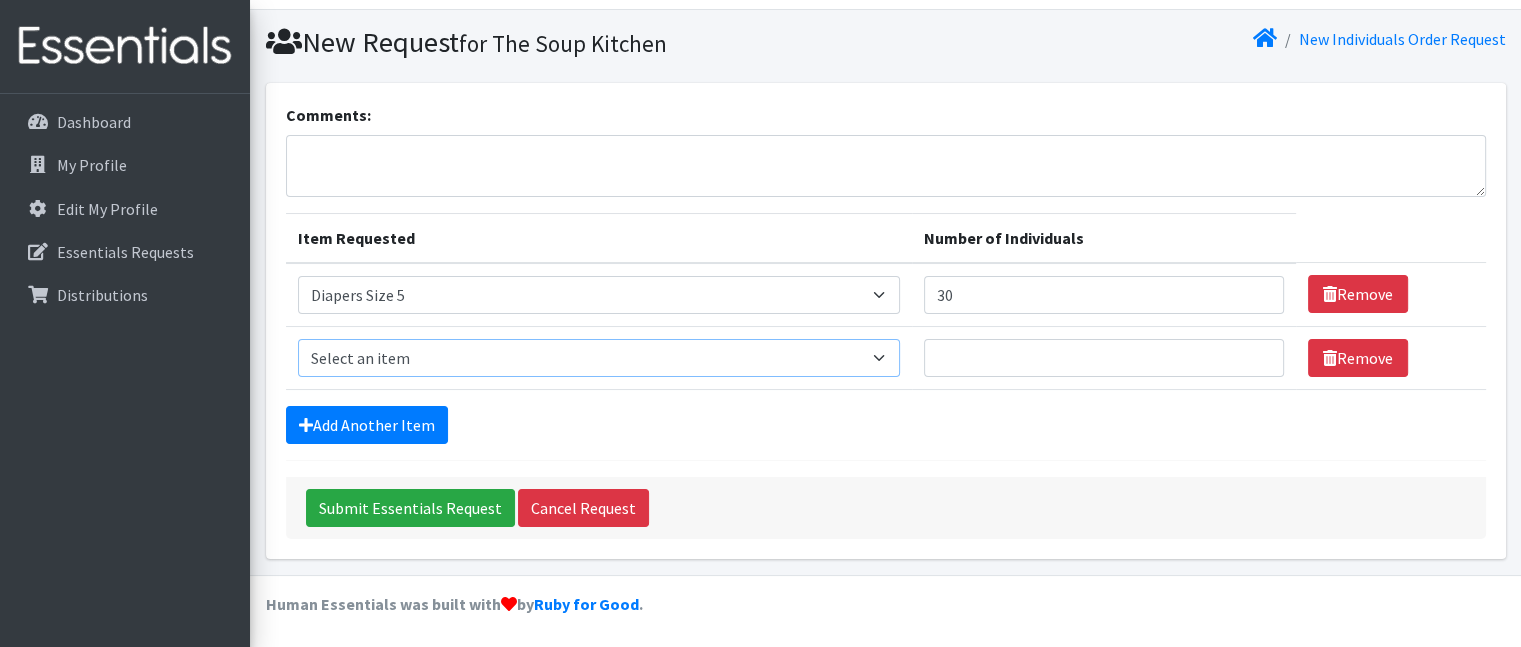 click on "Select an item
# - Total number of kids being served with this order:
Baby wipes
Diaper Size 7
Diapers NewBorn
Diapers Size 1
Diapers Size 2
Diapers Size 3
Diapers Size 4
Diapers Size 5
Diapers Size 6
Formula
Preemie
Pull-Ups 2T-3T
Pull-Ups 3T-4T
Pull-Ups 4T-5T
Size 8
Swimmers" at bounding box center [599, 358] 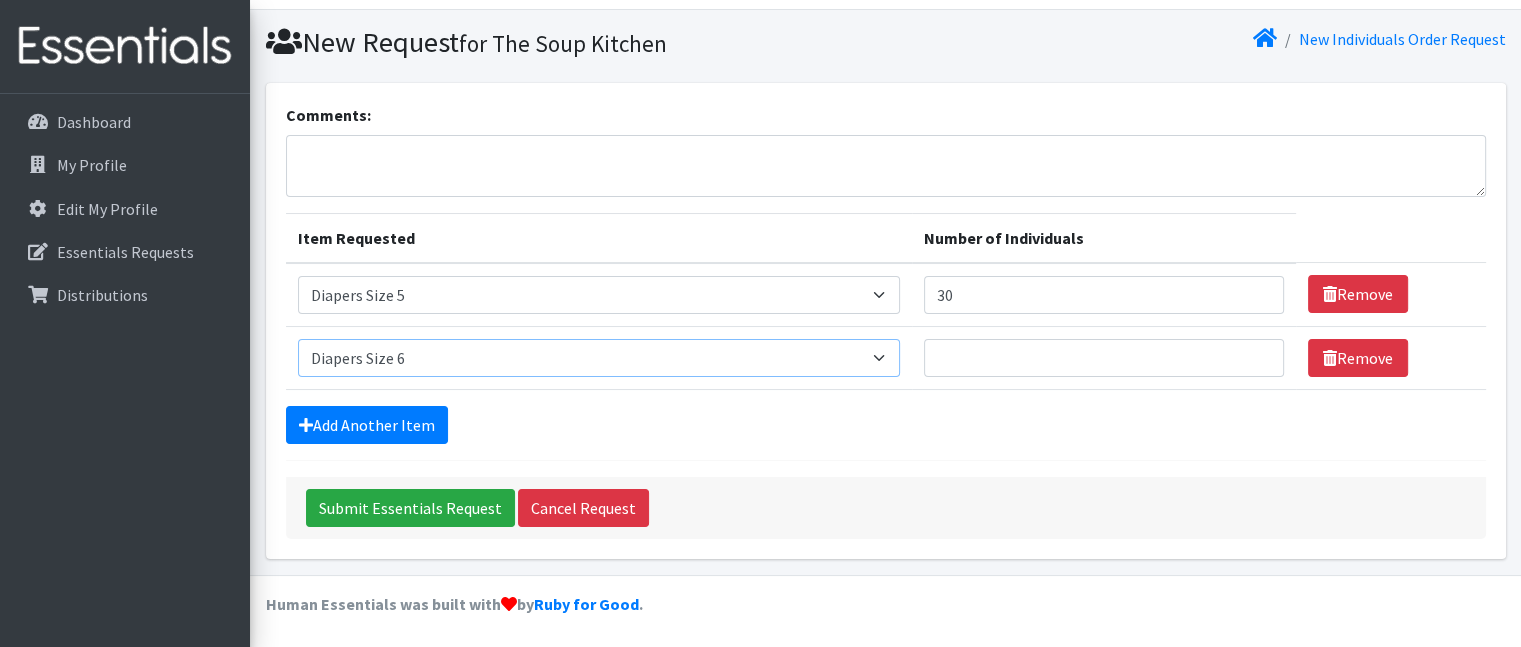 click on "Select an item
# - Total number of kids being served with this order:
Baby wipes
Diaper Size 7
Diapers NewBorn
Diapers Size 1
Diapers Size 2
Diapers Size 3
Diapers Size 4
Diapers Size 5
Diapers Size 6
Formula
Preemie
Pull-Ups 2T-3T
Pull-Ups 3T-4T
Pull-Ups 4T-5T
Size 8
Swimmers" at bounding box center [599, 358] 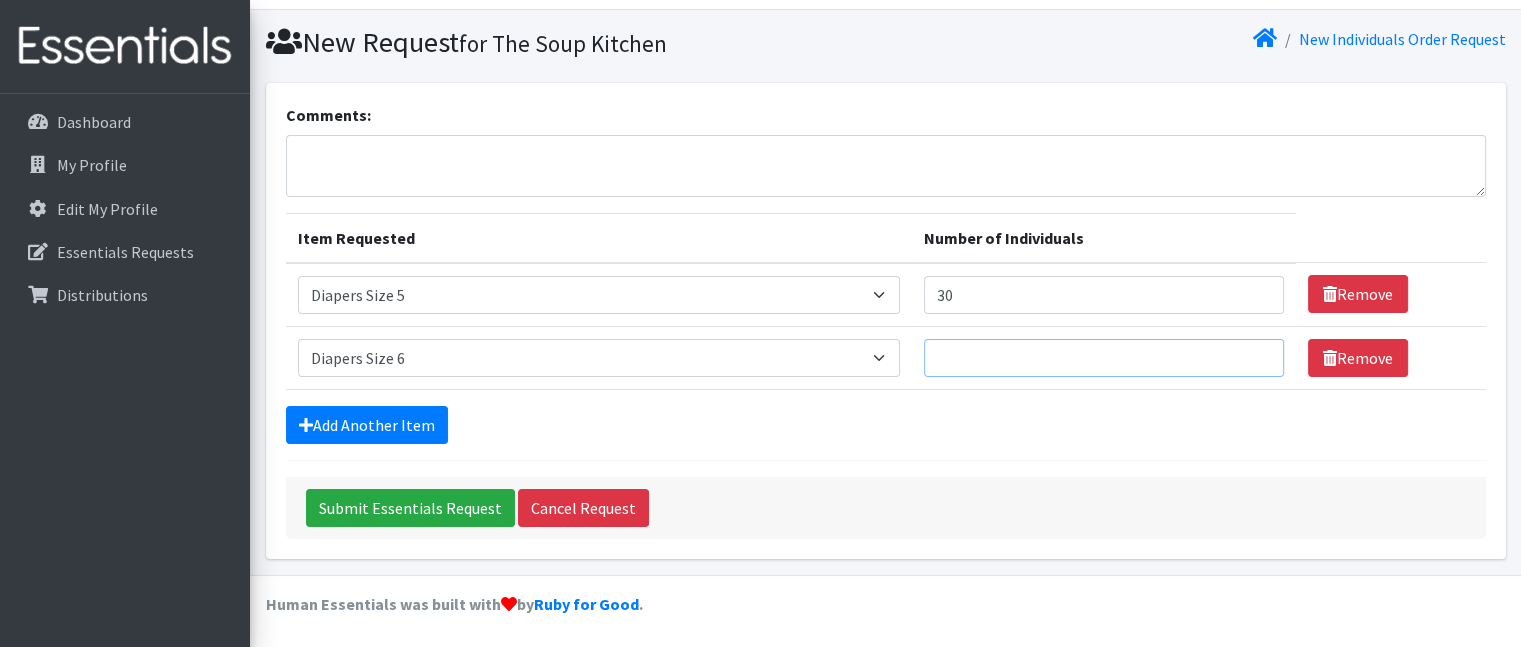 click on "Number of Individuals" at bounding box center [1104, 358] 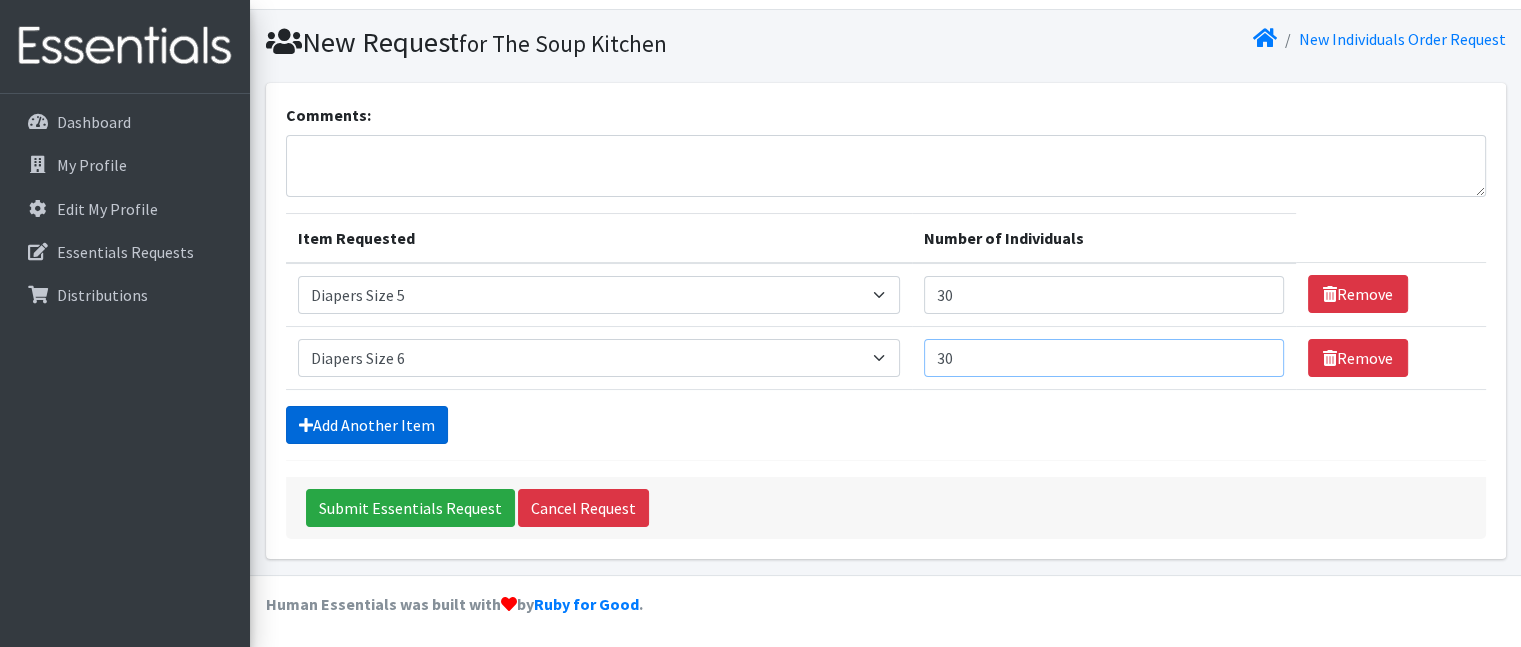 type on "30" 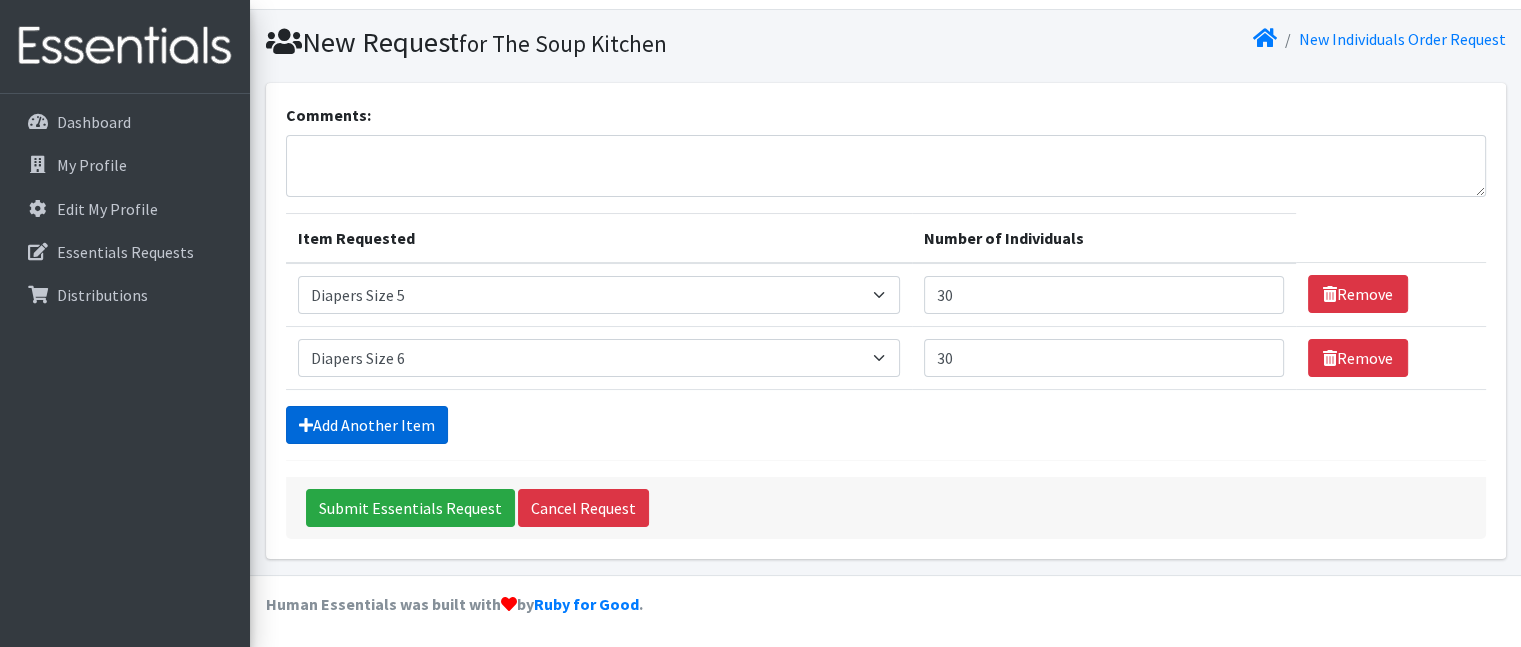 click on "Add Another Item" at bounding box center [367, 425] 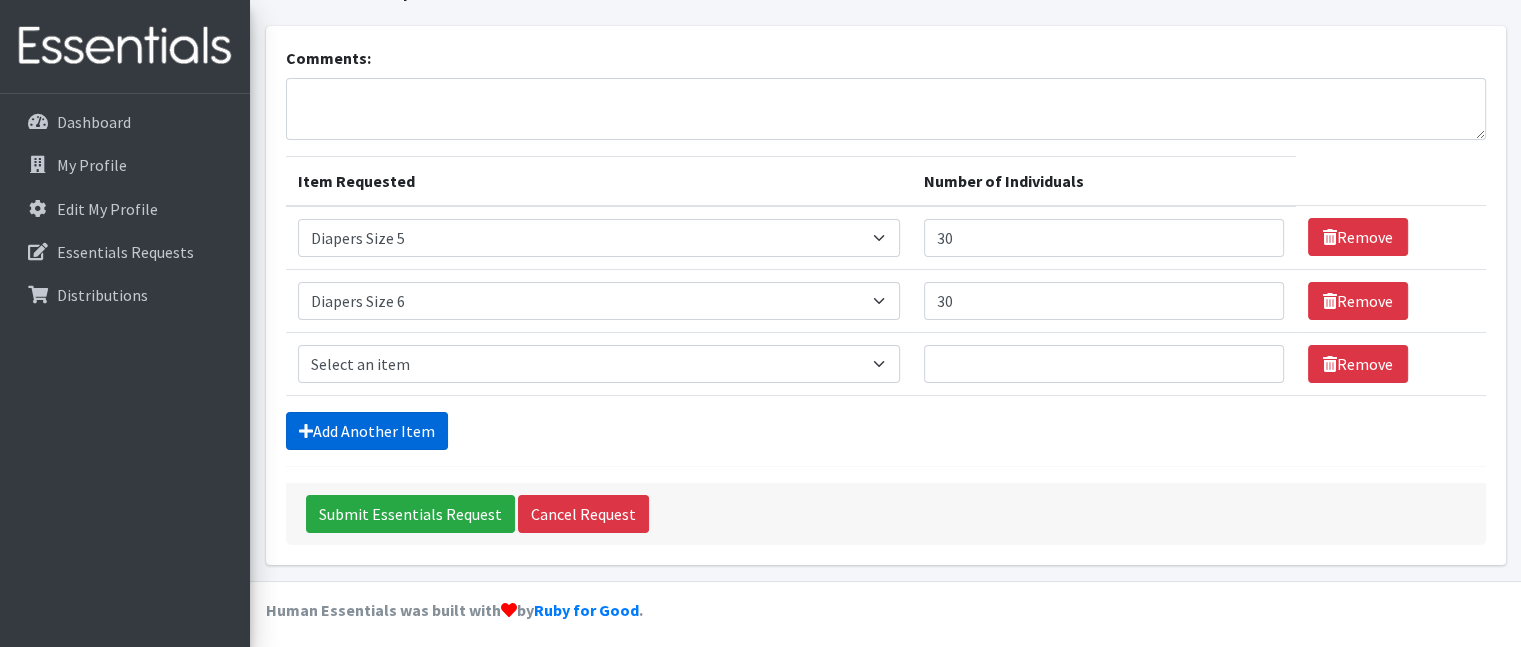 scroll, scrollTop: 109, scrollLeft: 0, axis: vertical 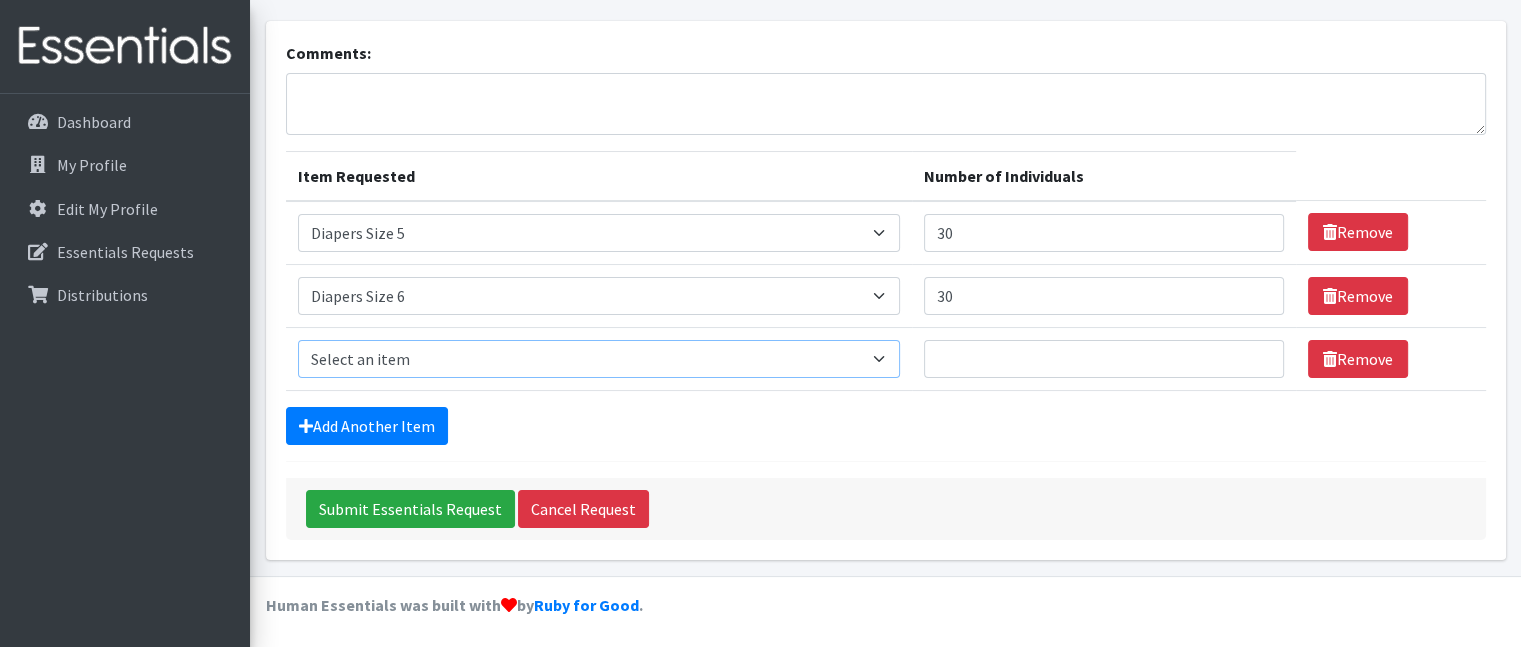 click on "Select an item
# - Total number of kids being served with this order:
Baby wipes
Diaper Size 7
Diapers NewBorn
Diapers Size 1
Diapers Size 2
Diapers Size 3
Diapers Size 4
Diapers Size 5
Diapers Size 6
Formula
Preemie
Pull-Ups 2T-3T
Pull-Ups 3T-4T
Pull-Ups 4T-5T
Size 8
Swimmers" at bounding box center [599, 359] 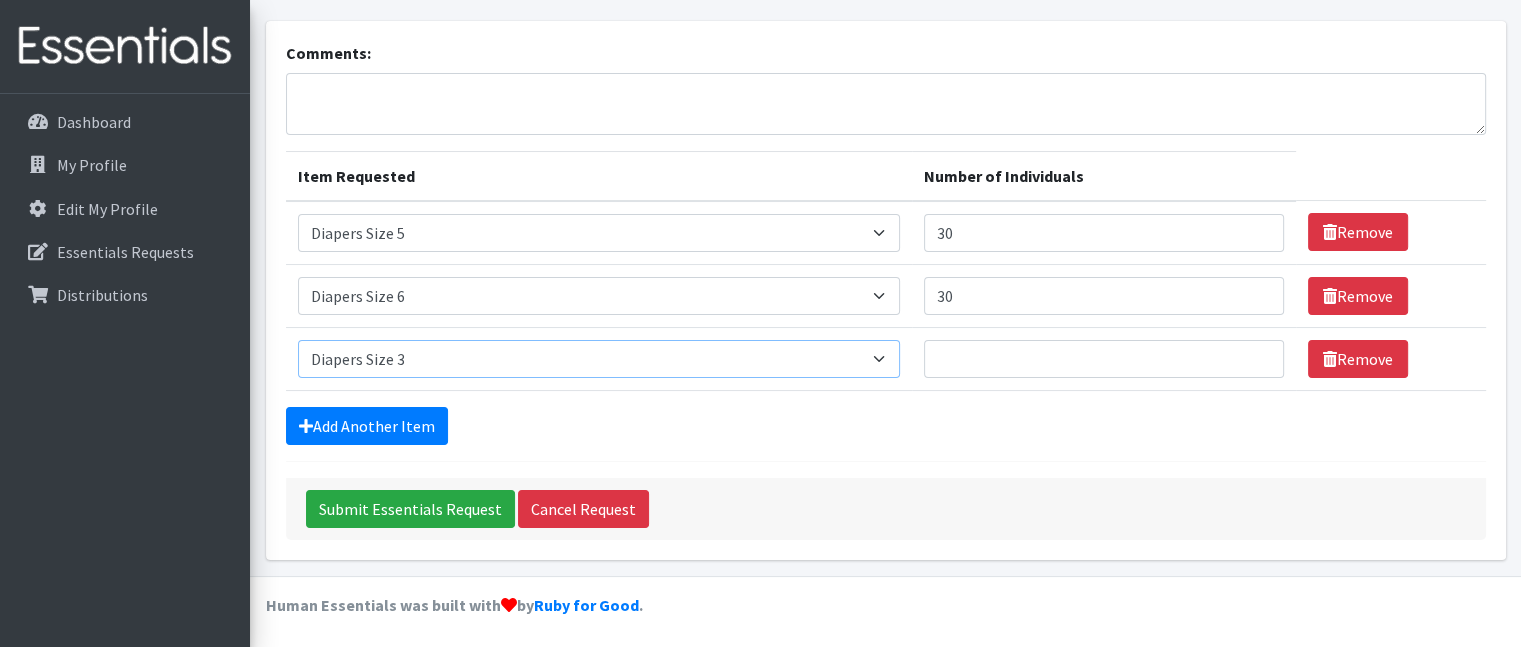 click on "Select an item
# - Total number of kids being served with this order:
Baby wipes
Diaper Size 7
Diapers NewBorn
Diapers Size 1
Diapers Size 2
Diapers Size 3
Diapers Size 4
Diapers Size 5
Diapers Size 6
Formula
Preemie
Pull-Ups 2T-3T
Pull-Ups 3T-4T
Pull-Ups 4T-5T
Size 8
Swimmers" at bounding box center (599, 359) 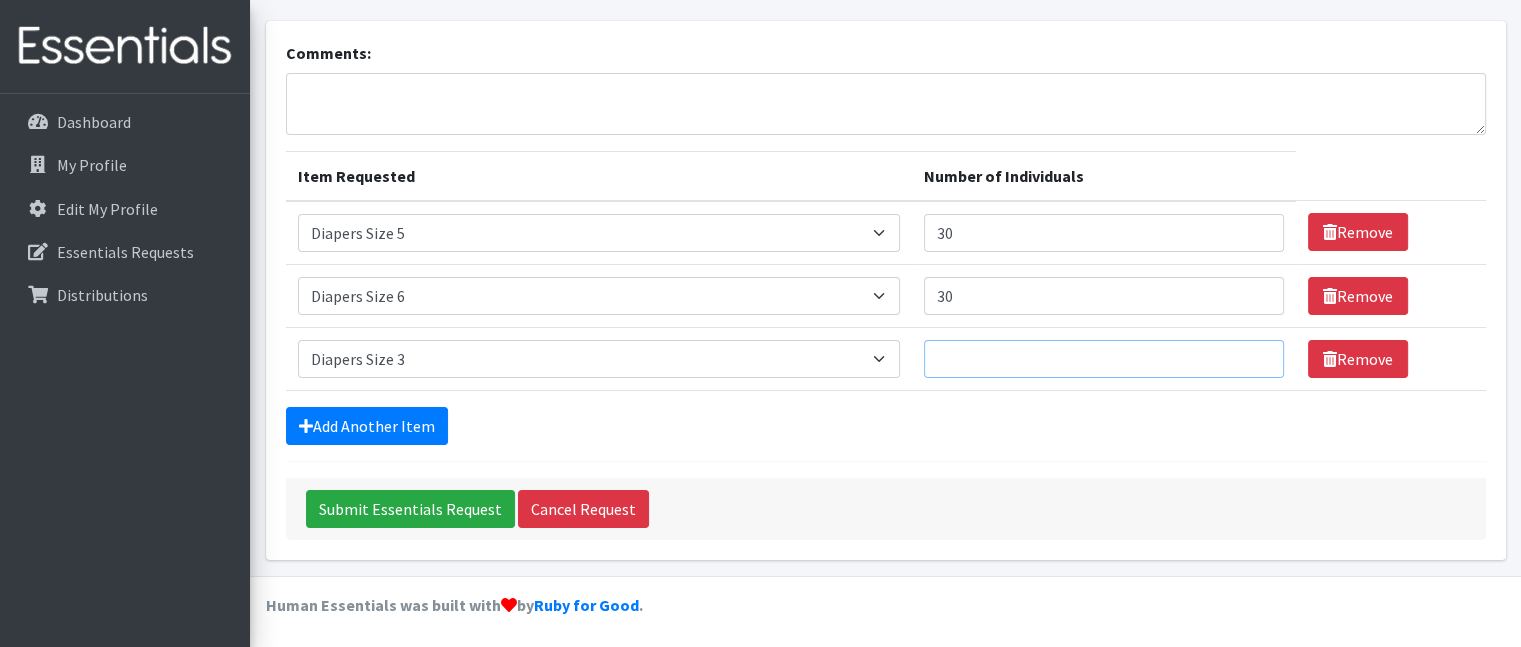 click on "Number of Individuals" at bounding box center (1104, 359) 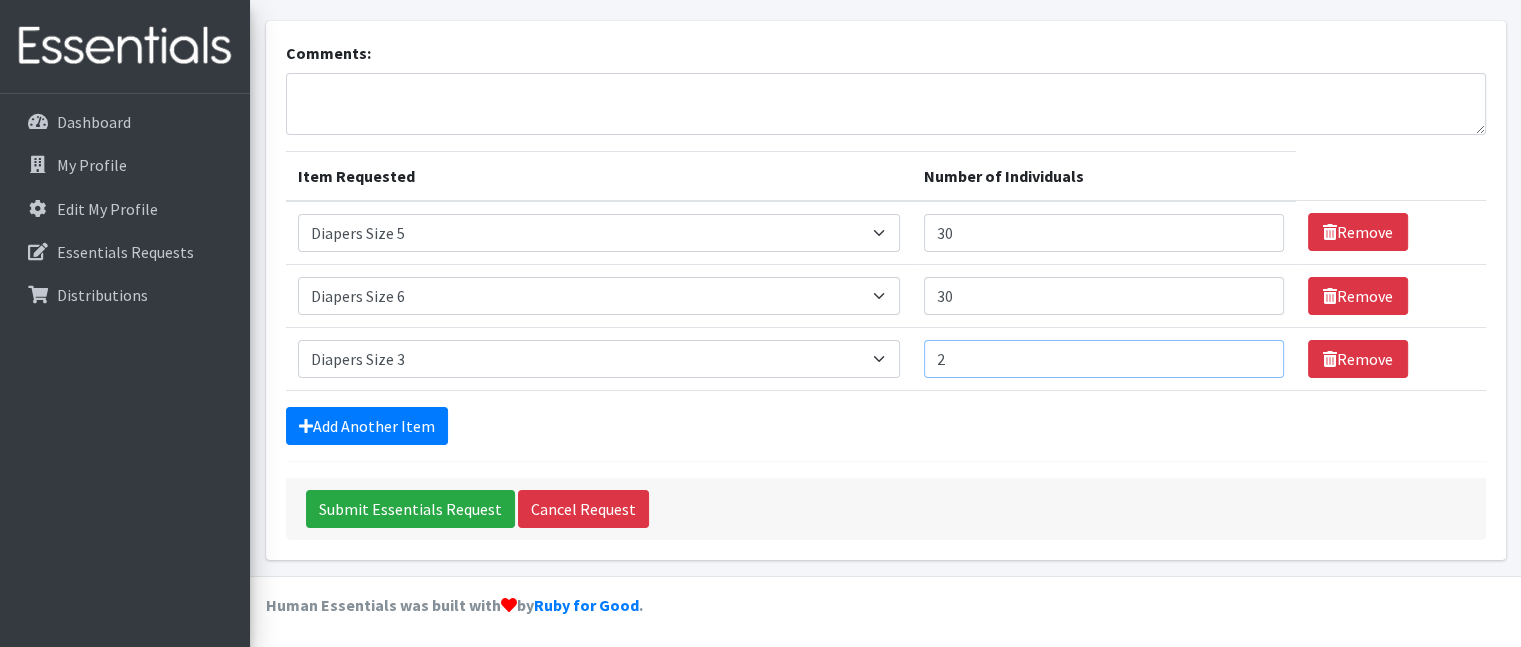 type on "2" 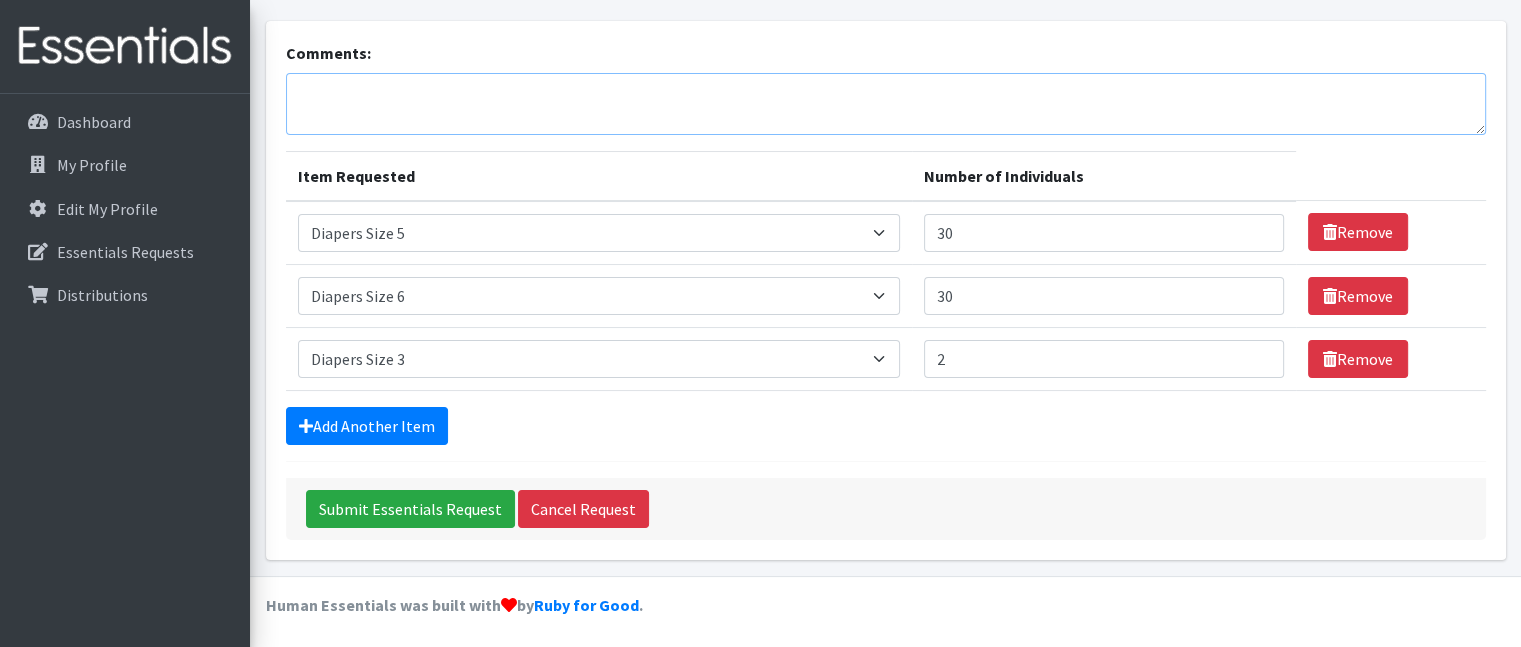 click on "Comments:" at bounding box center (886, 104) 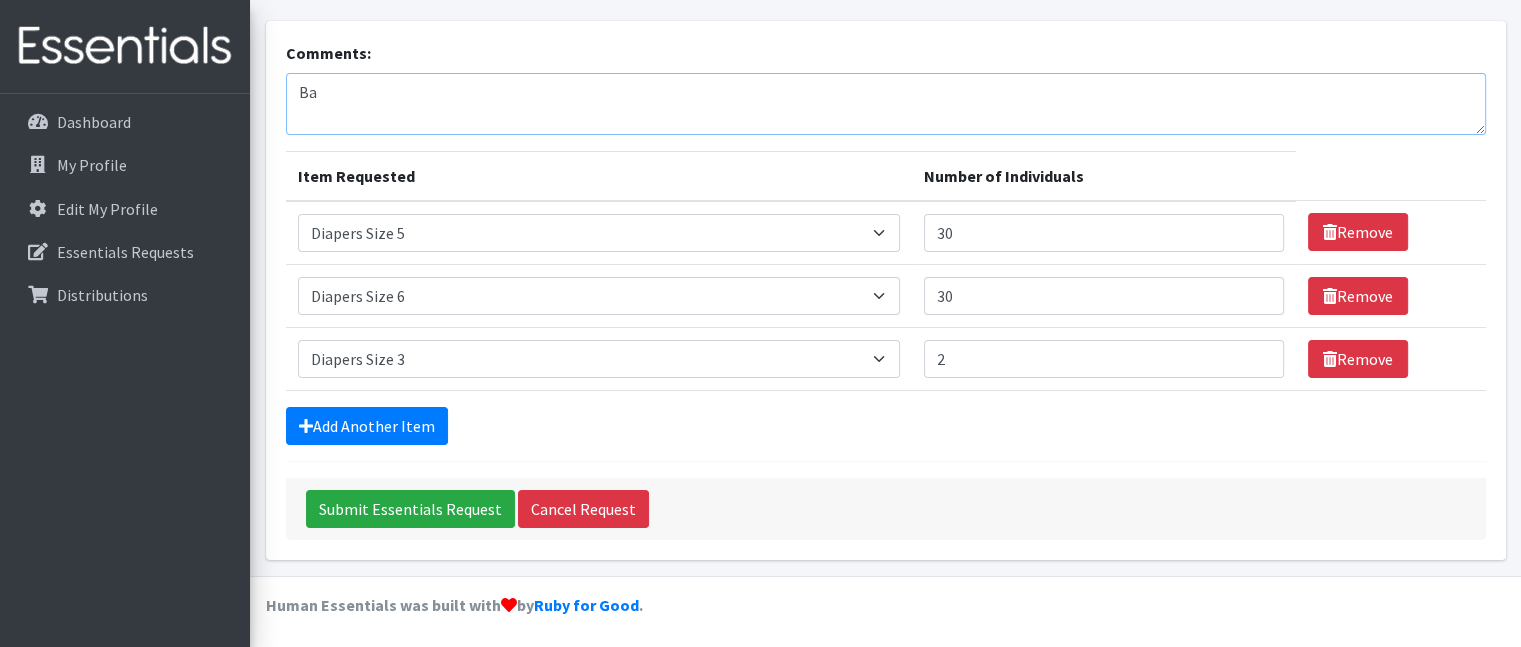 type on "B" 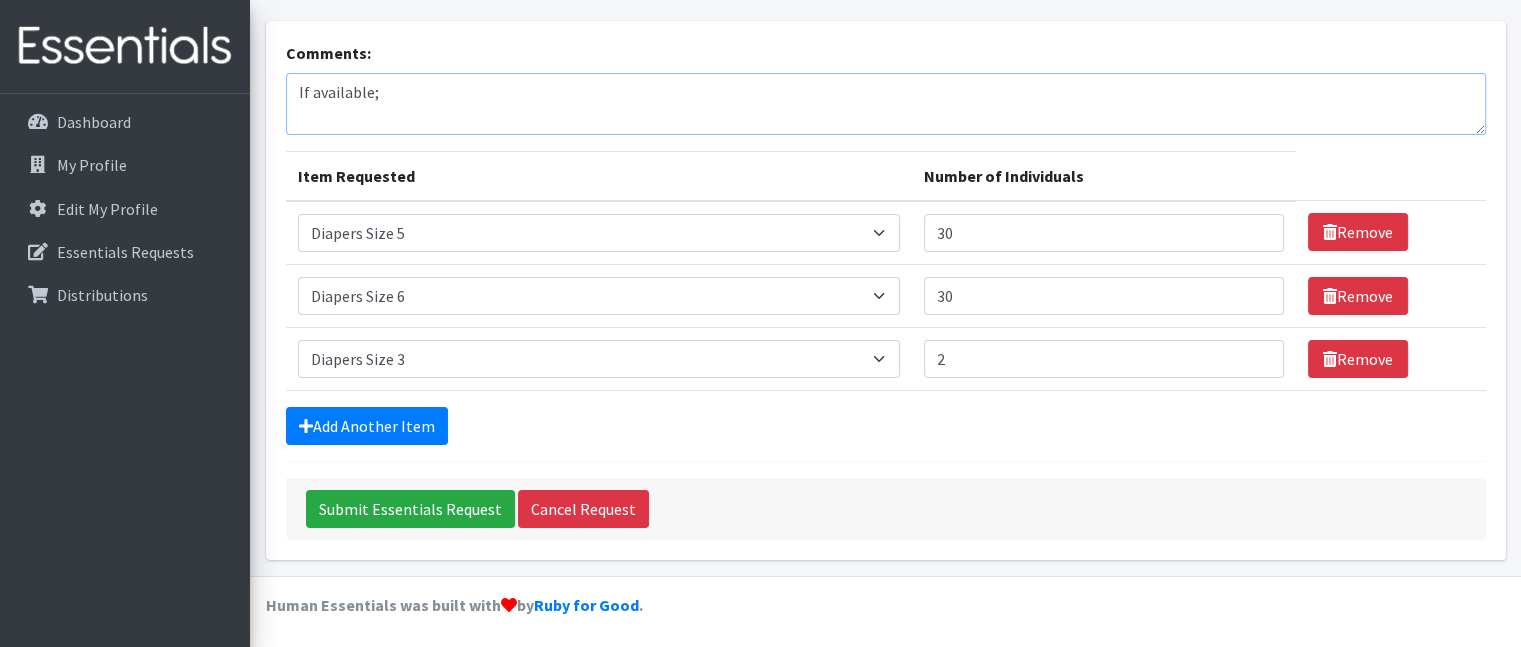 scroll, scrollTop: 0, scrollLeft: 0, axis: both 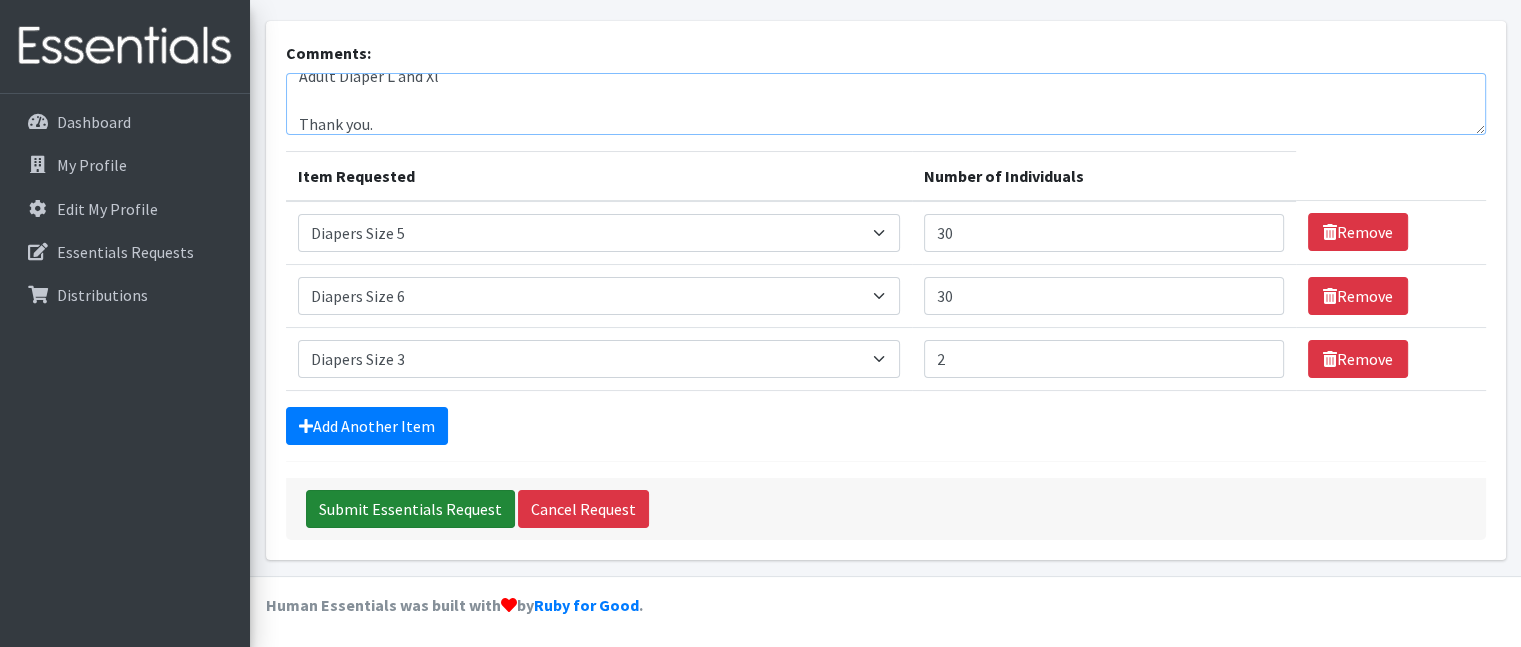 type on "If available:
Baby wipes
Baby lotion
Baby shampoo
Adult Diaper L and Xl
Thank you." 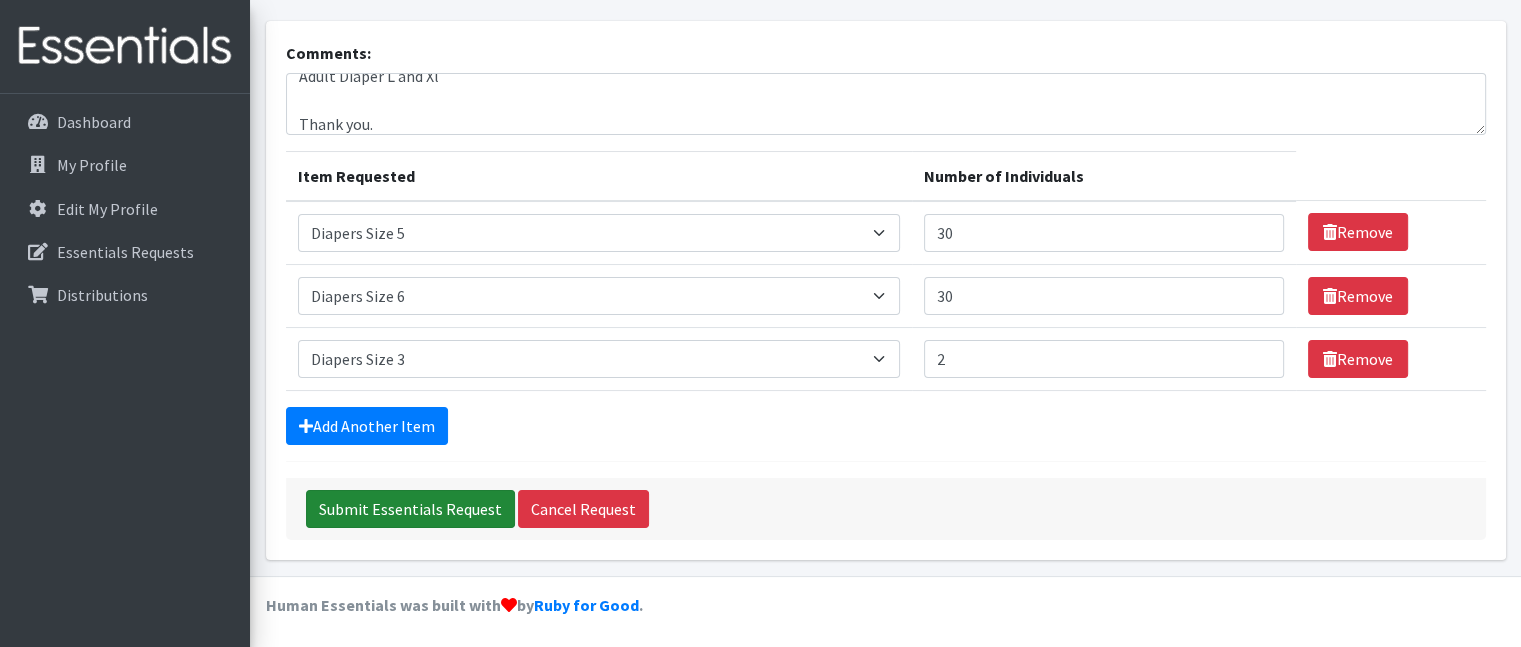 click on "Submit Essentials Request" at bounding box center [410, 509] 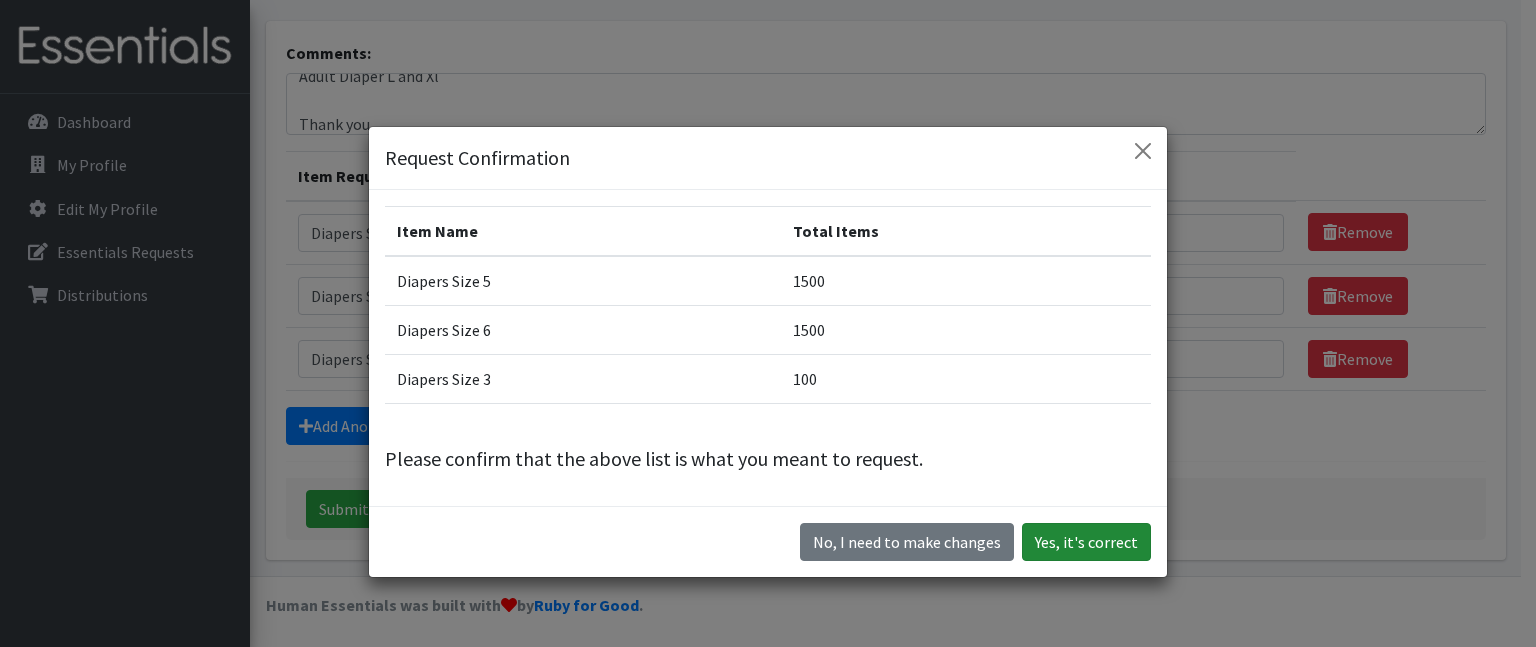 click on "Yes, it's correct" at bounding box center [1086, 542] 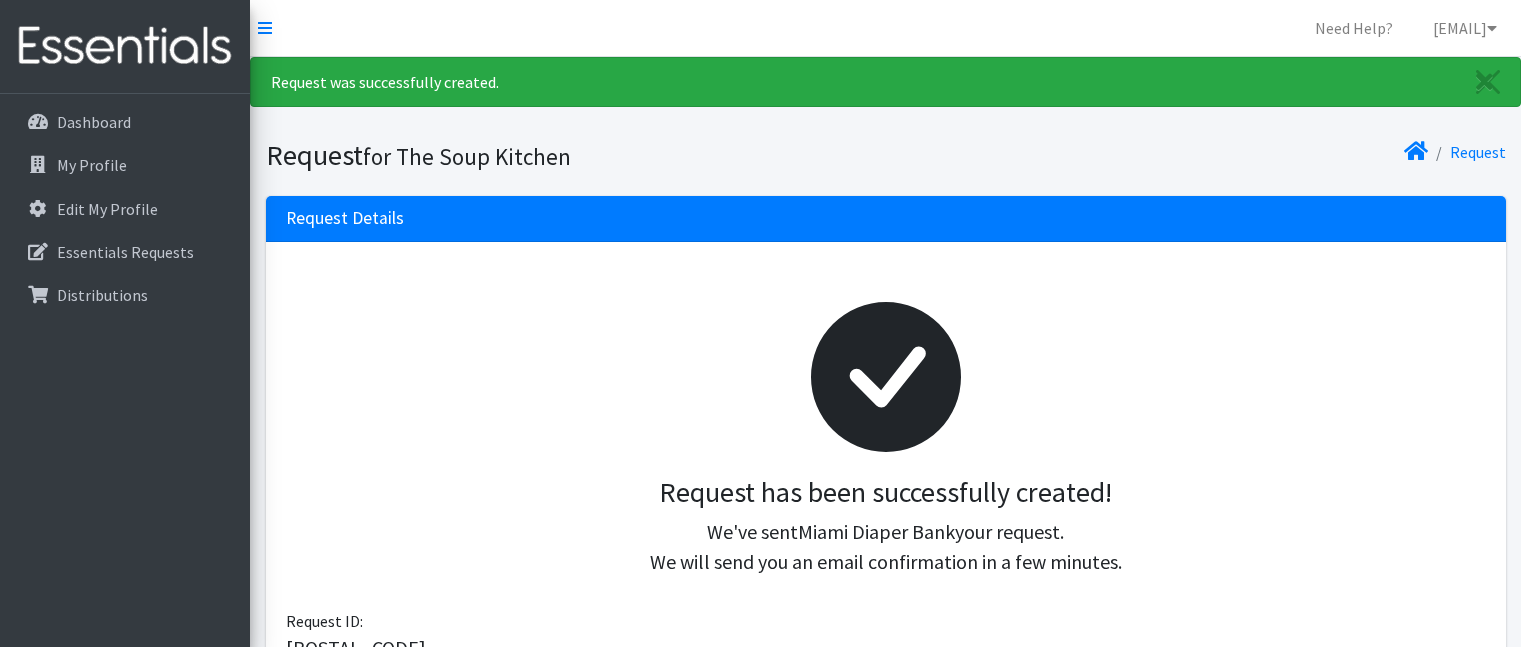 scroll, scrollTop: 0, scrollLeft: 0, axis: both 